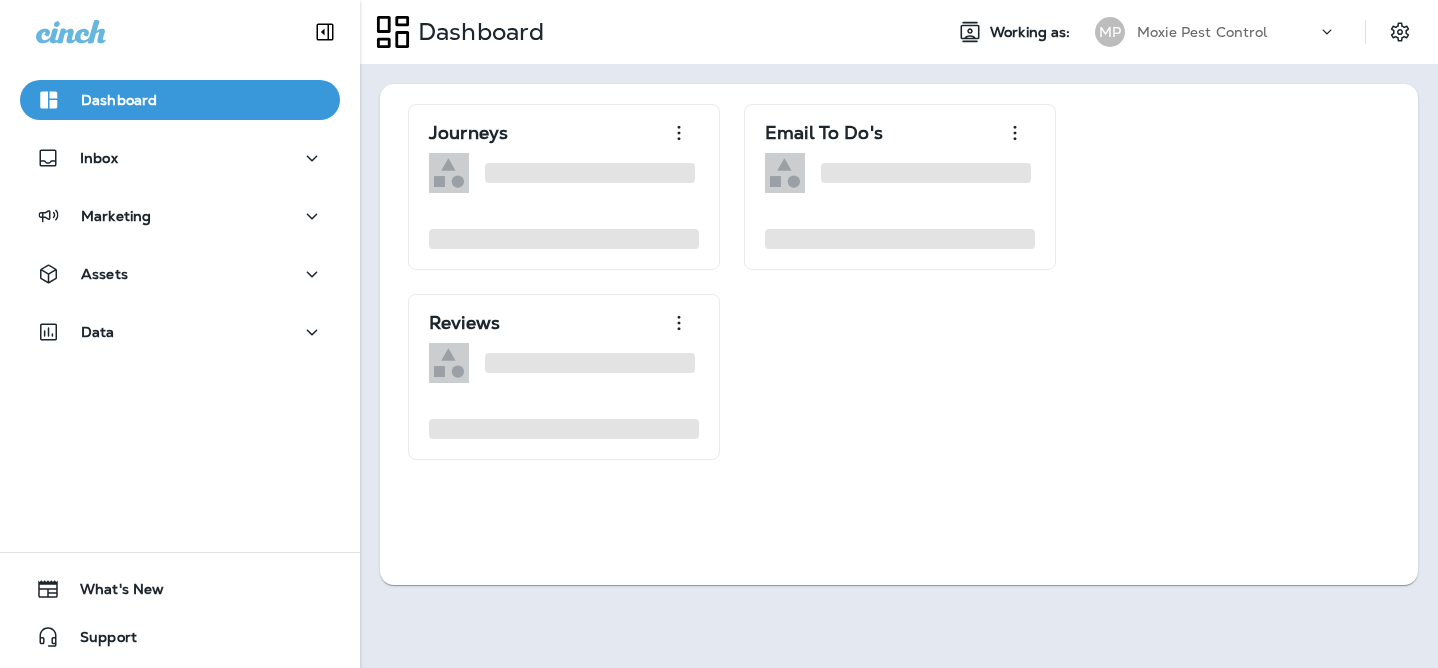 scroll, scrollTop: 0, scrollLeft: 0, axis: both 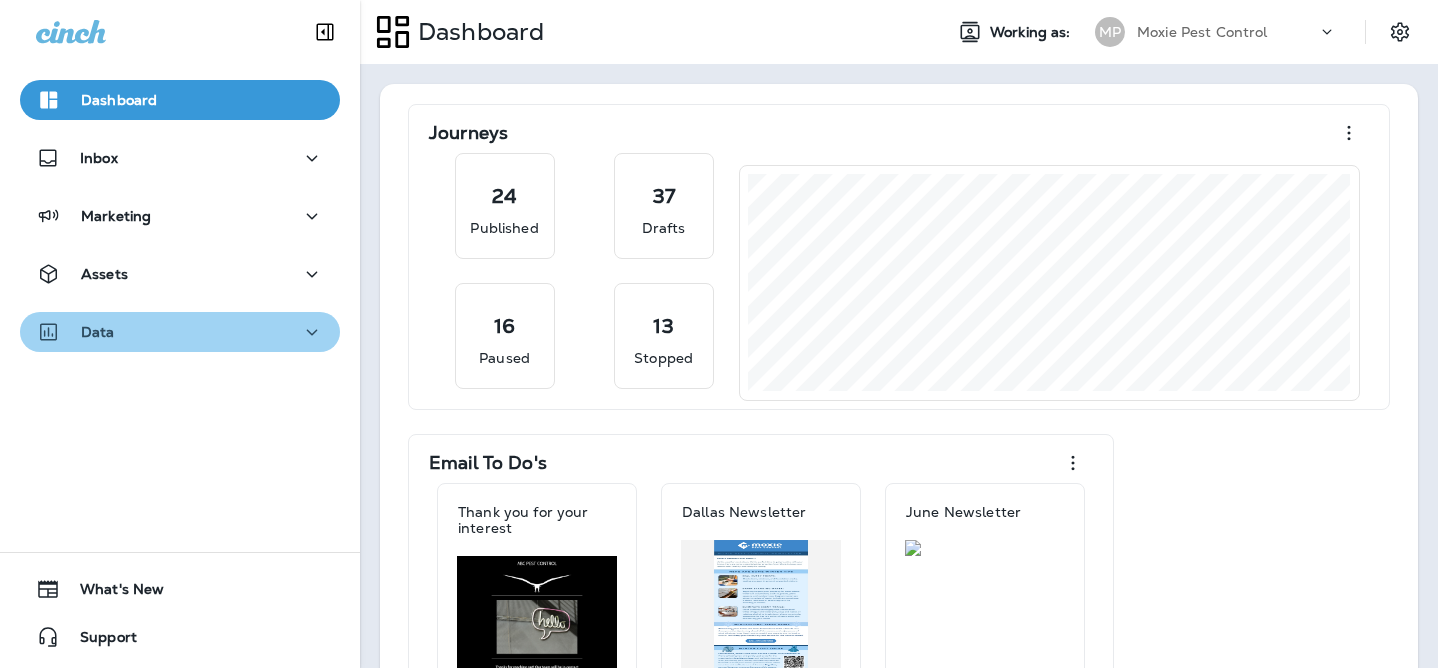 click on "Data" at bounding box center (180, 332) 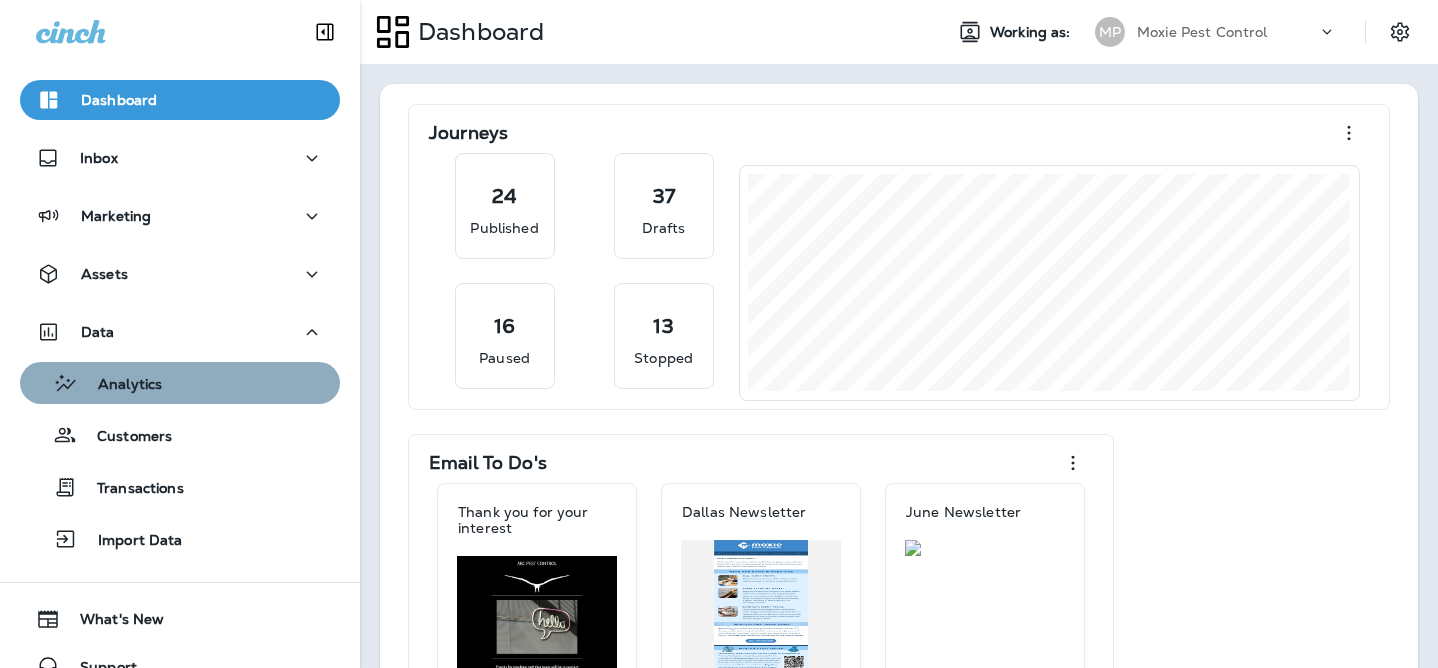 click on "Analytics" at bounding box center [180, 383] 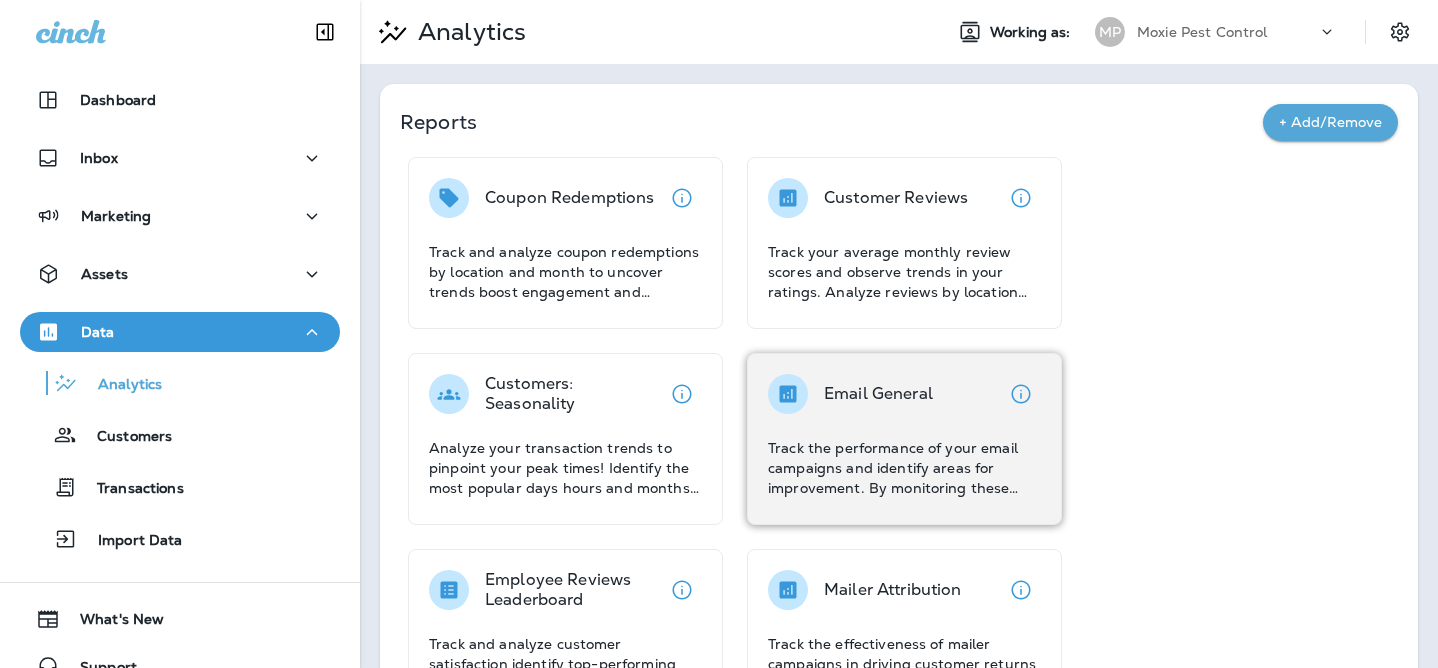 click 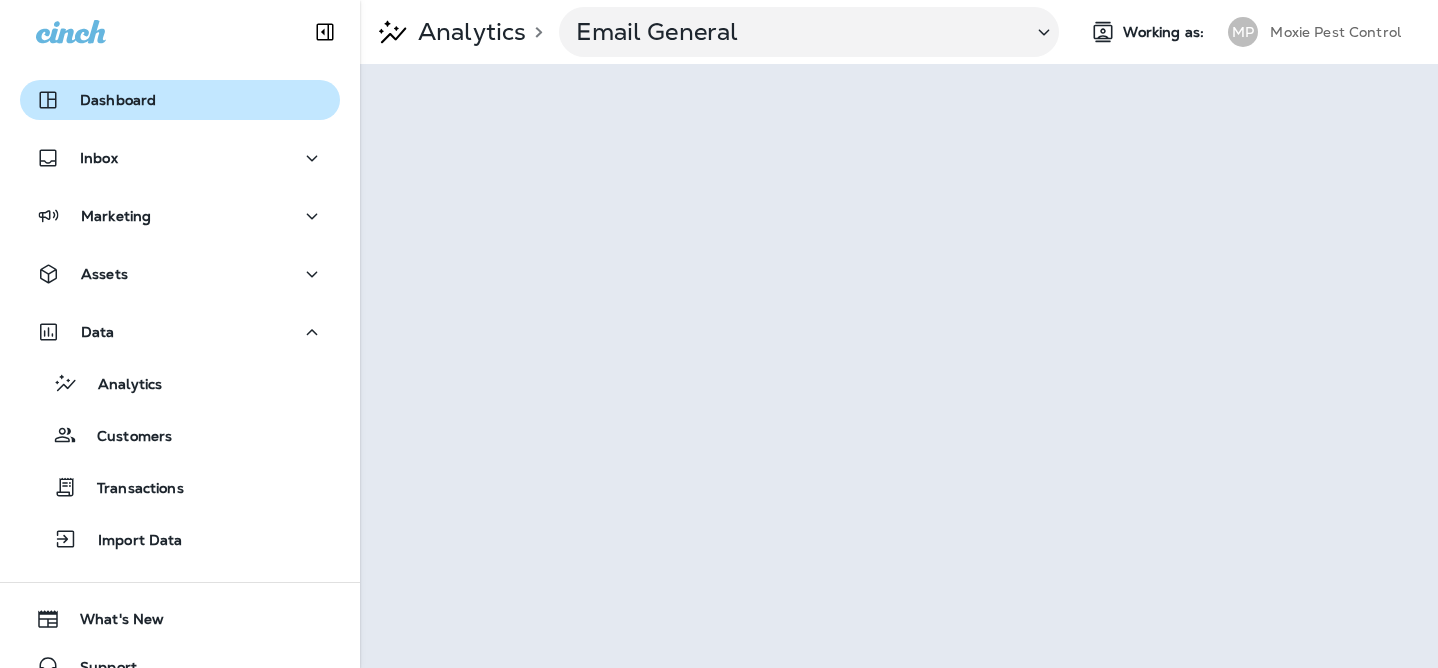 click on "Dashboard" at bounding box center (180, 100) 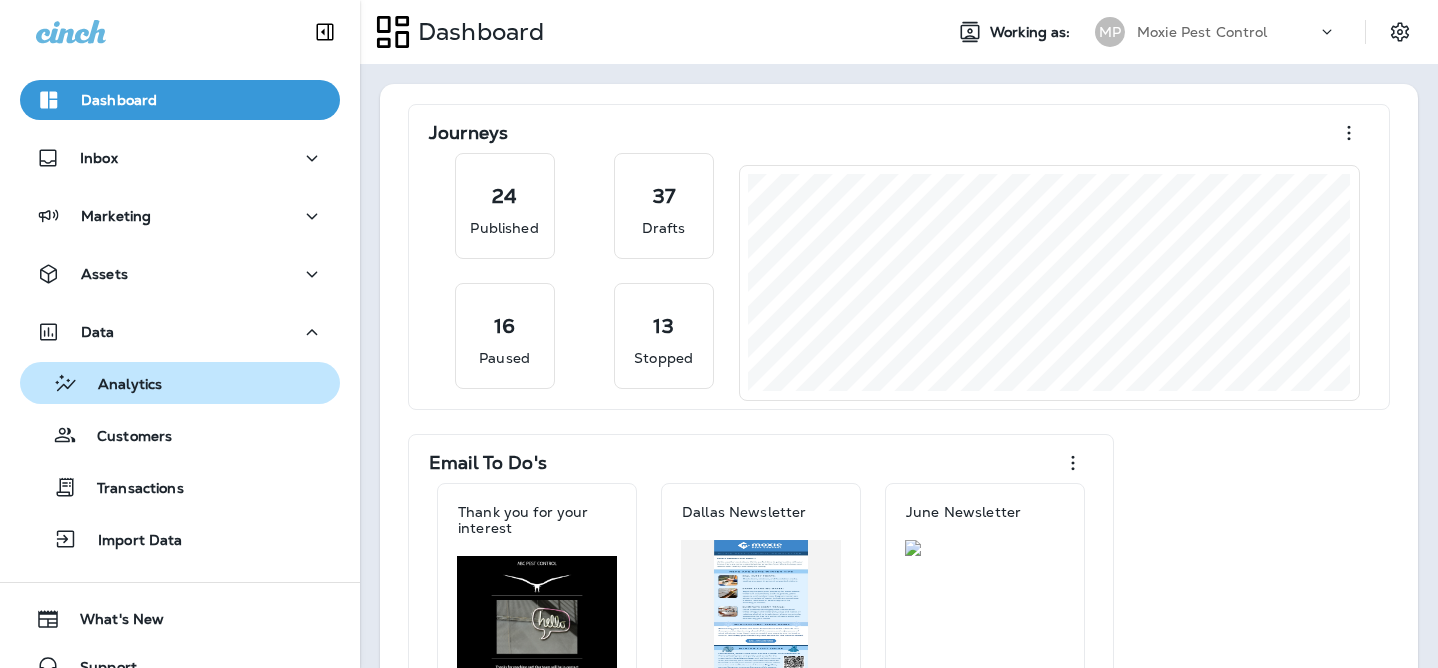 click on "Analytics" at bounding box center (120, 385) 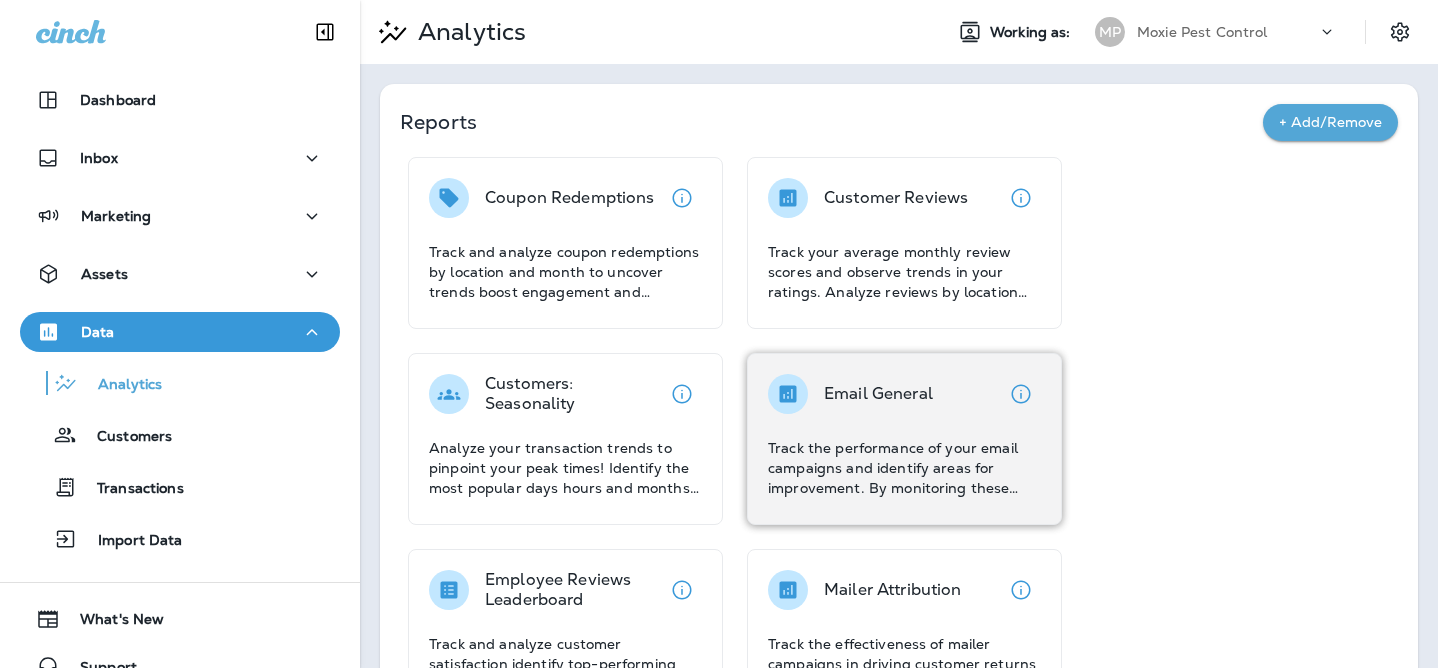 click on "Email General" at bounding box center [850, 394] 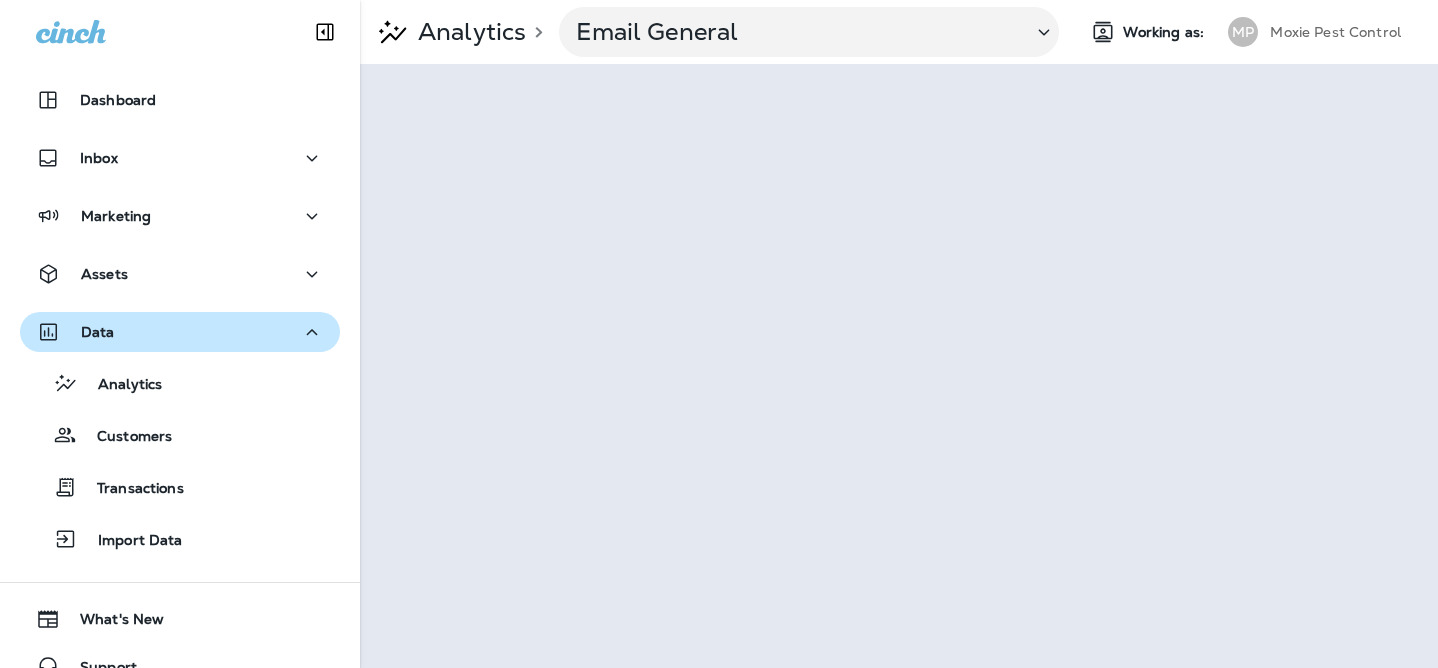 click on "Data" at bounding box center [180, 332] 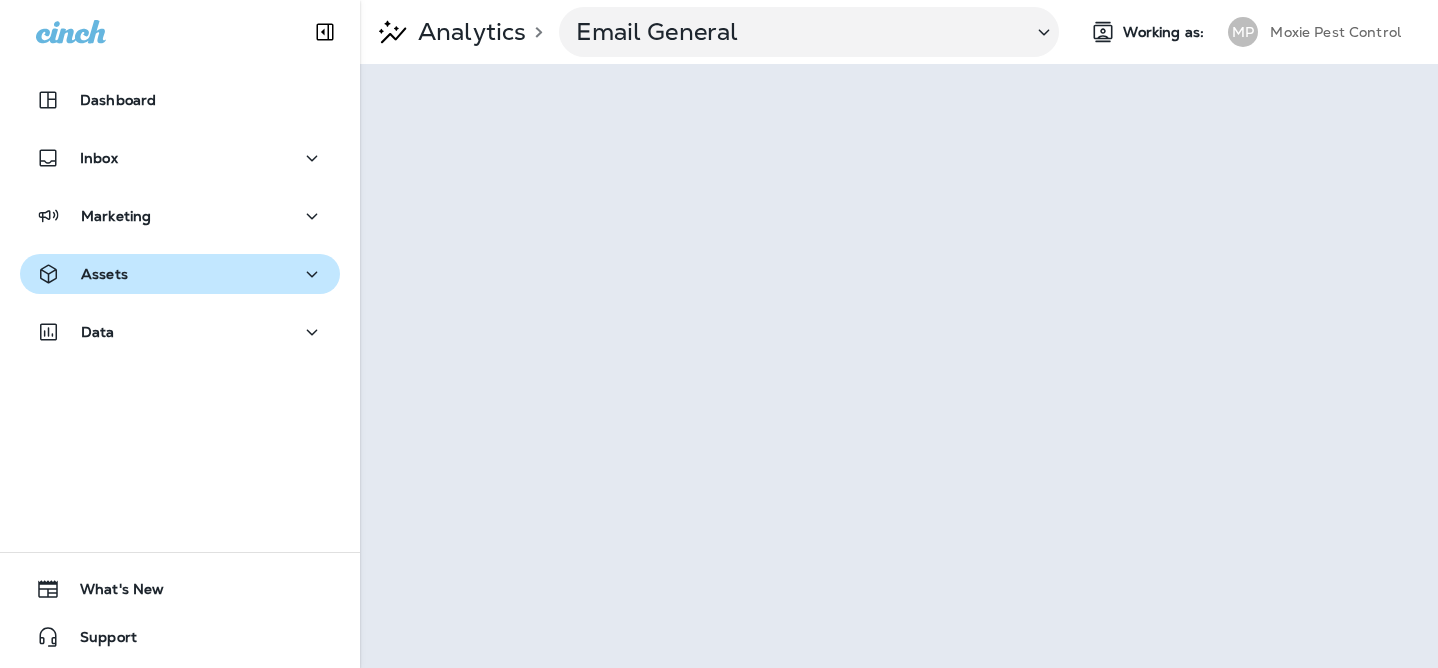 click on "Assets" at bounding box center (180, 274) 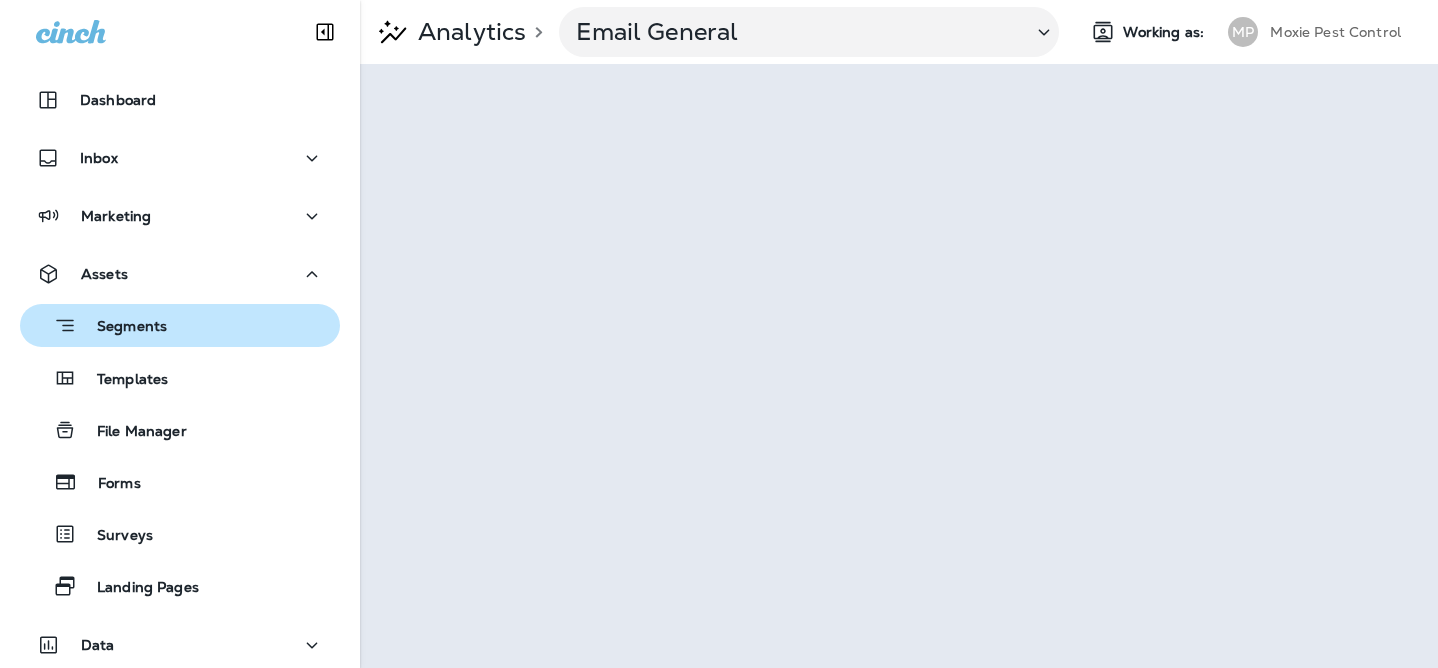 click on "Segments" at bounding box center (180, 325) 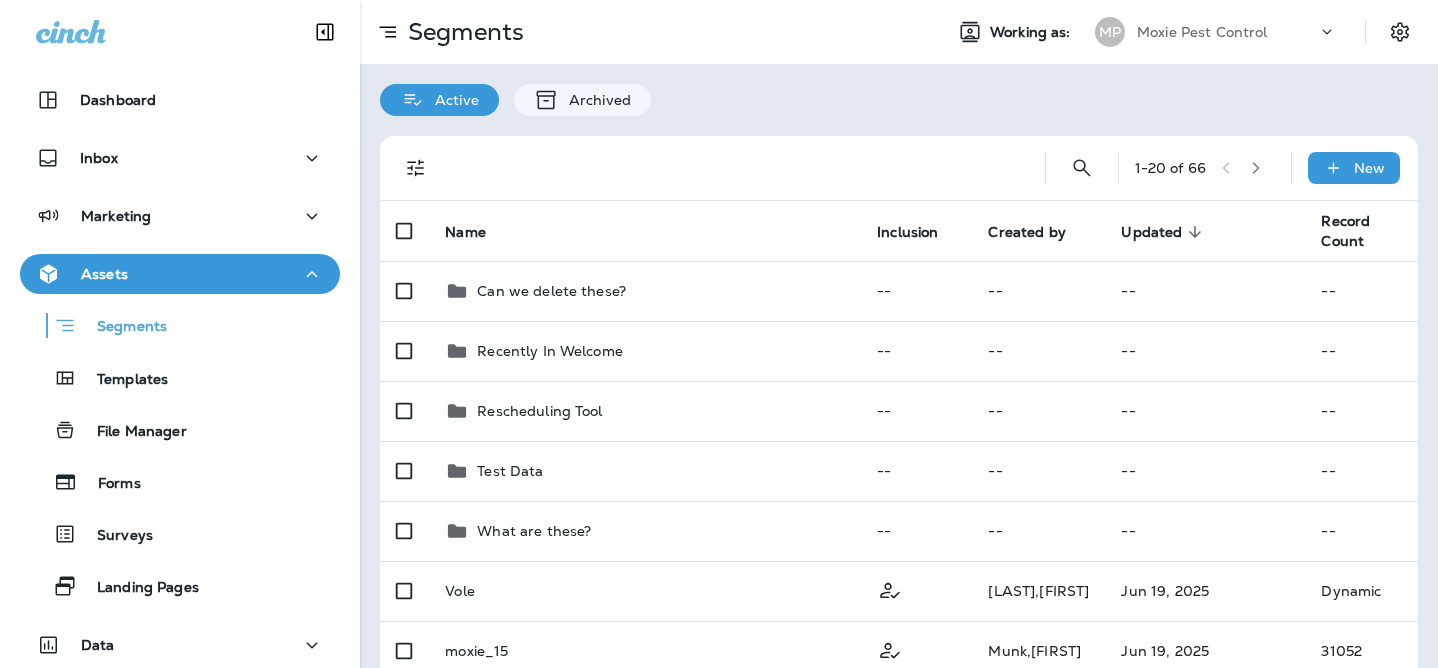 click on "Dashboard Inbox Marketing Assets Segments Templates File Manager Forms Surveys Landing Pages Data" at bounding box center (180, 376) 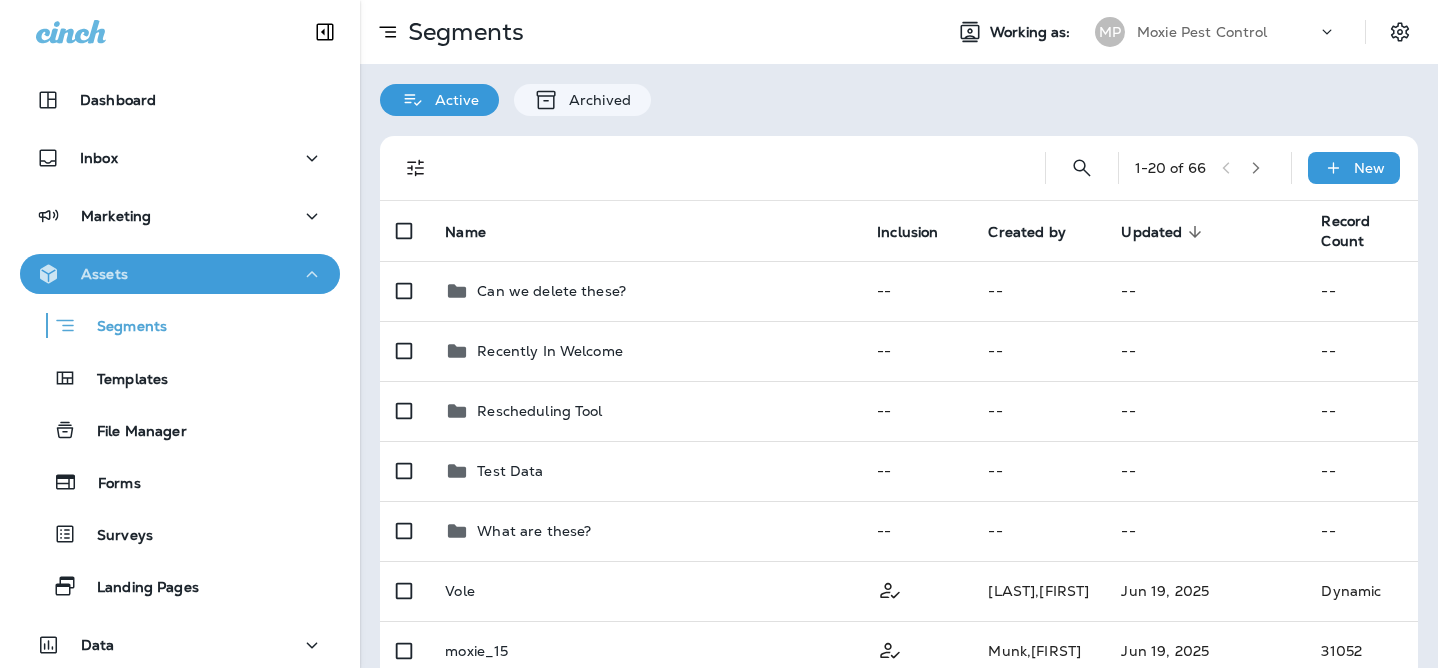 click on "Assets" at bounding box center (180, 274) 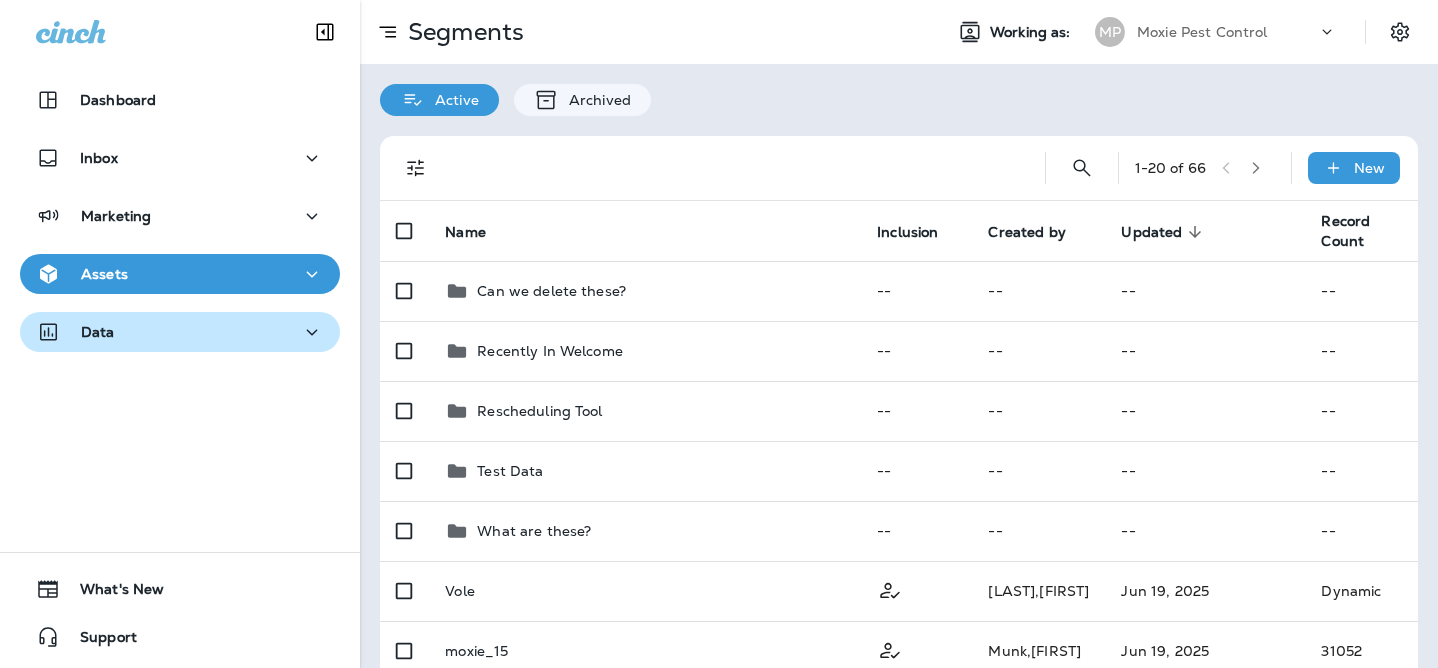 click on "Data" at bounding box center [180, 332] 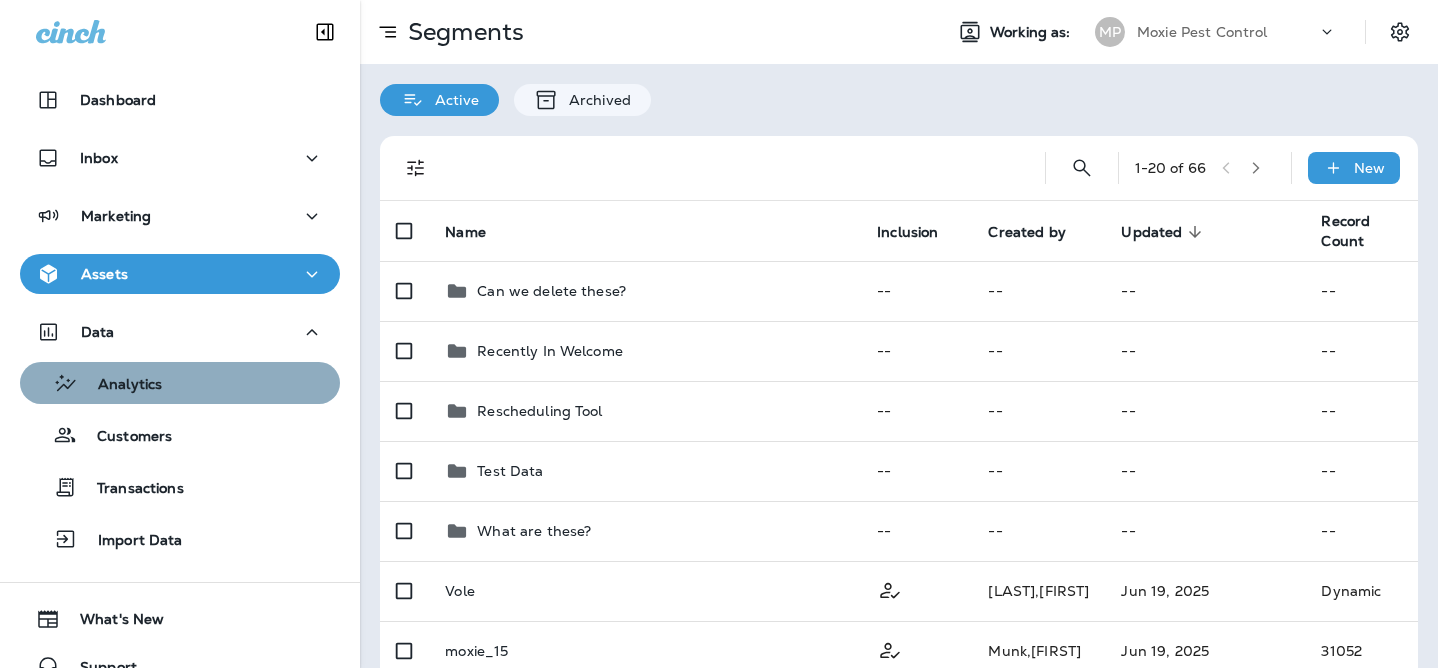 click on "Analytics" at bounding box center [180, 383] 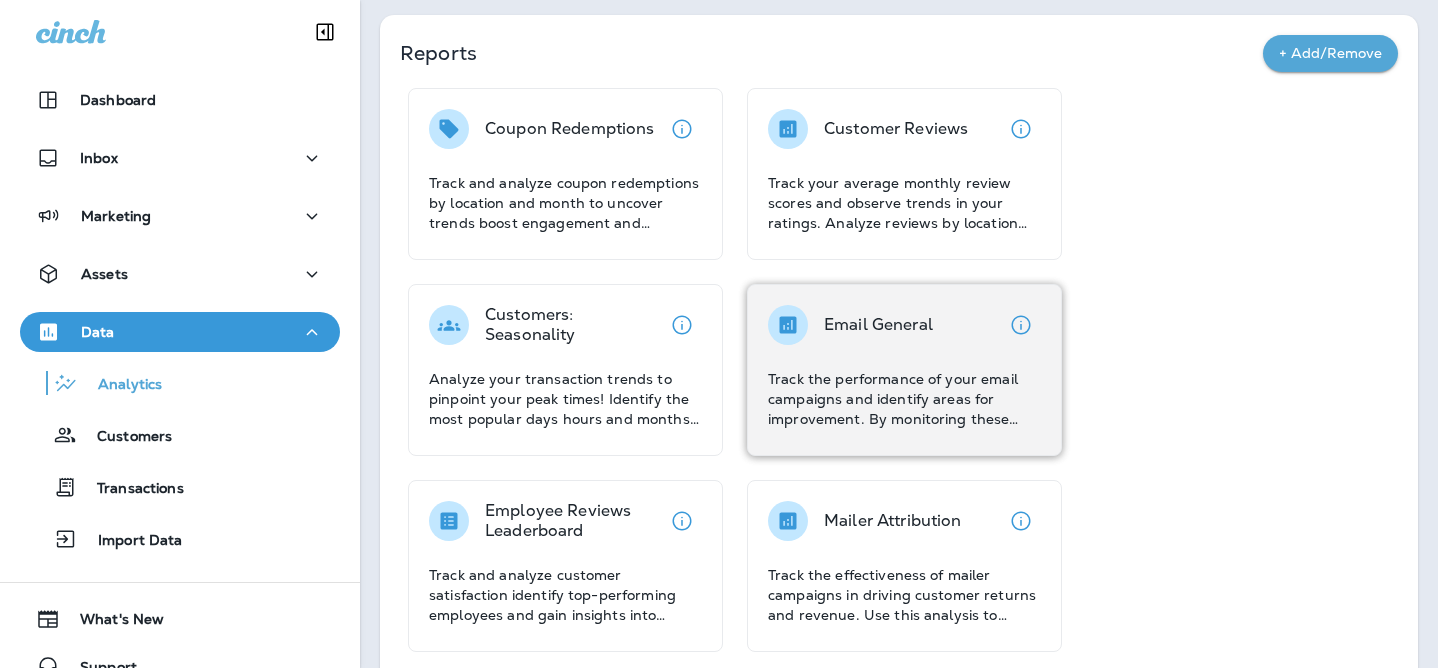 scroll, scrollTop: 70, scrollLeft: 0, axis: vertical 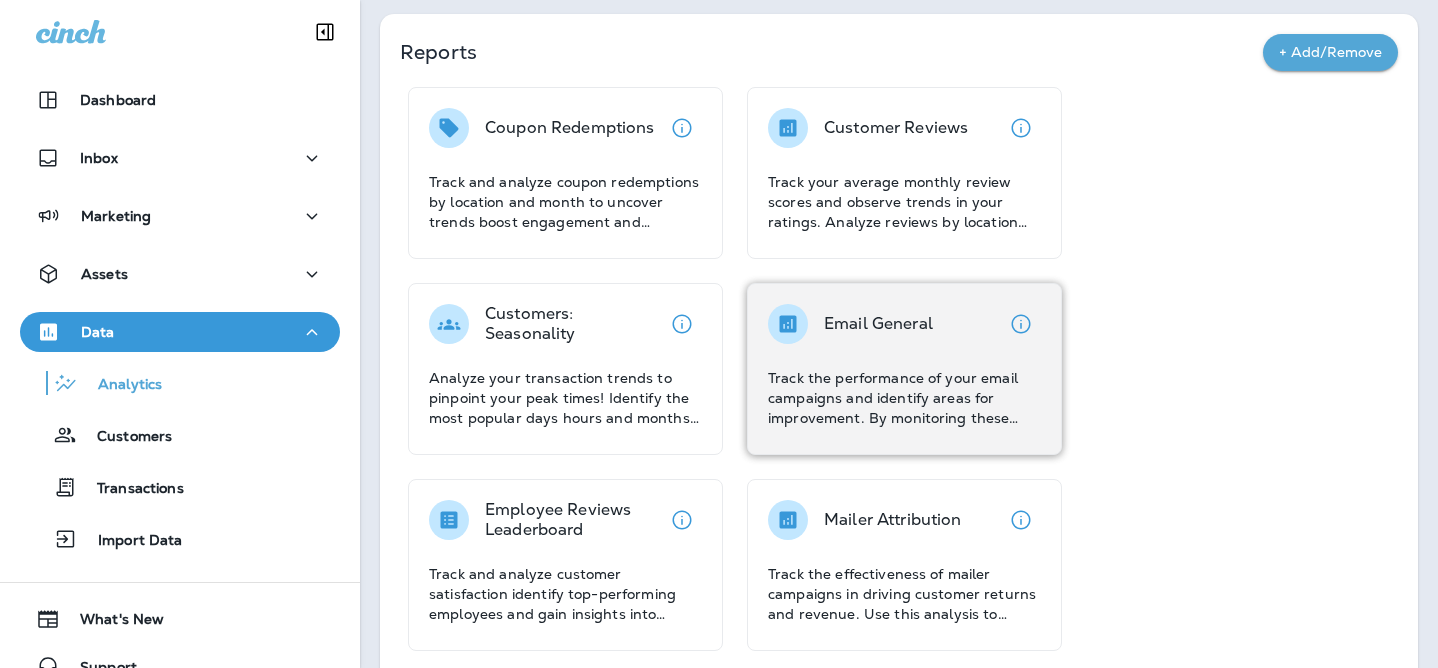 click on "Track the performance of your email campaigns and identify areas for improvement. By monitoring these metrics, you can optimize your email campaigns to improve engagement and drive conversions." at bounding box center [904, 398] 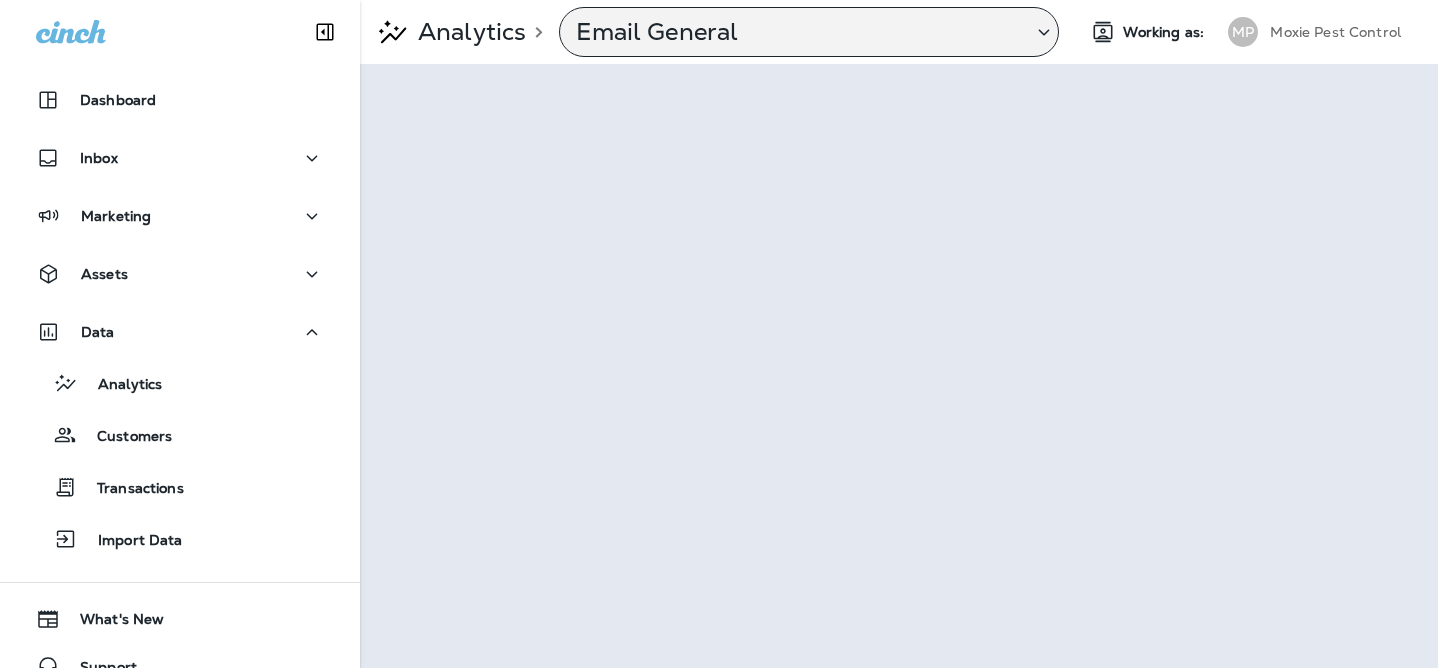 click on "Email General" at bounding box center (796, 32) 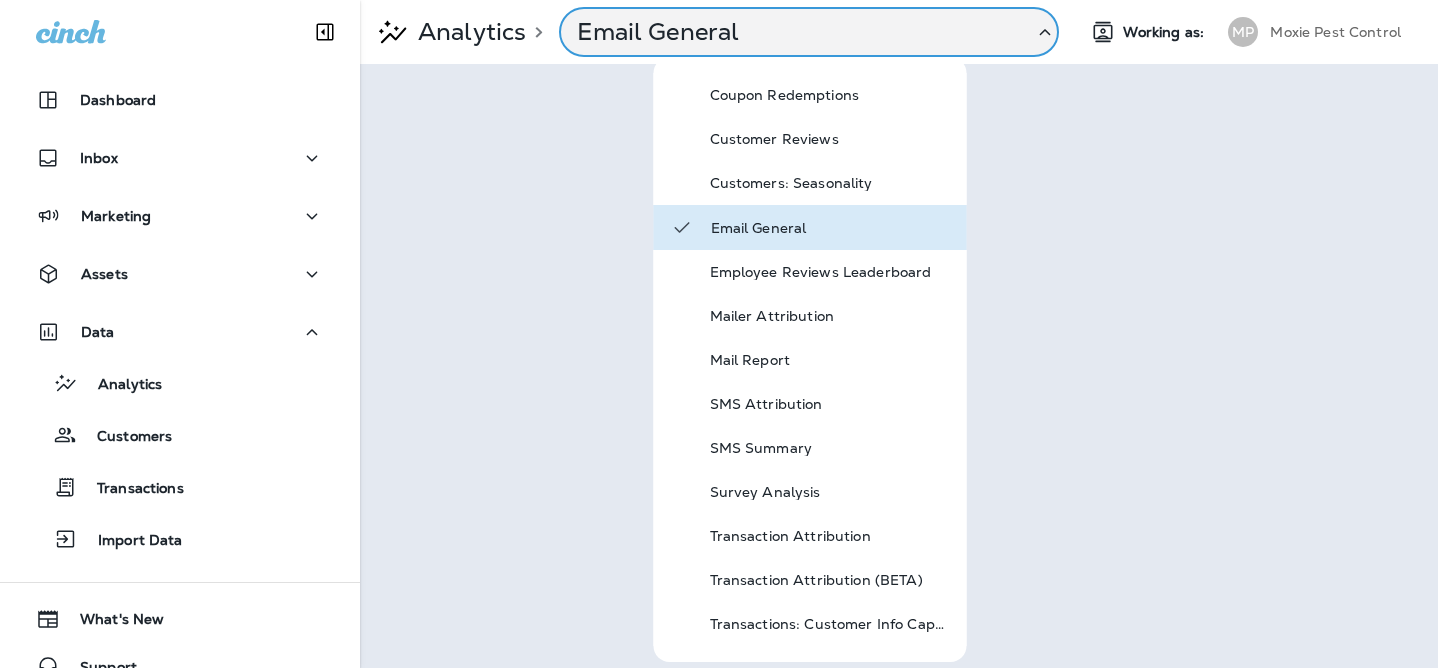 click on "Email General" at bounding box center (809, 32) 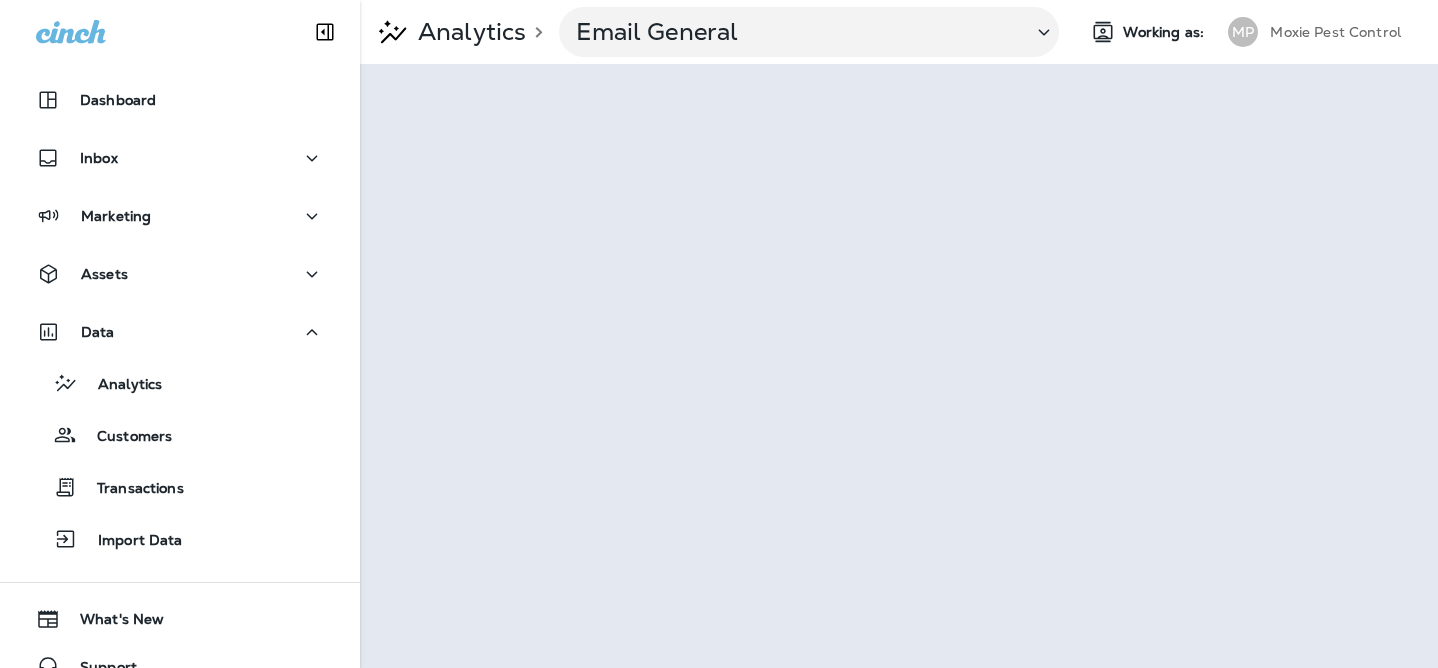 scroll, scrollTop: 30, scrollLeft: 0, axis: vertical 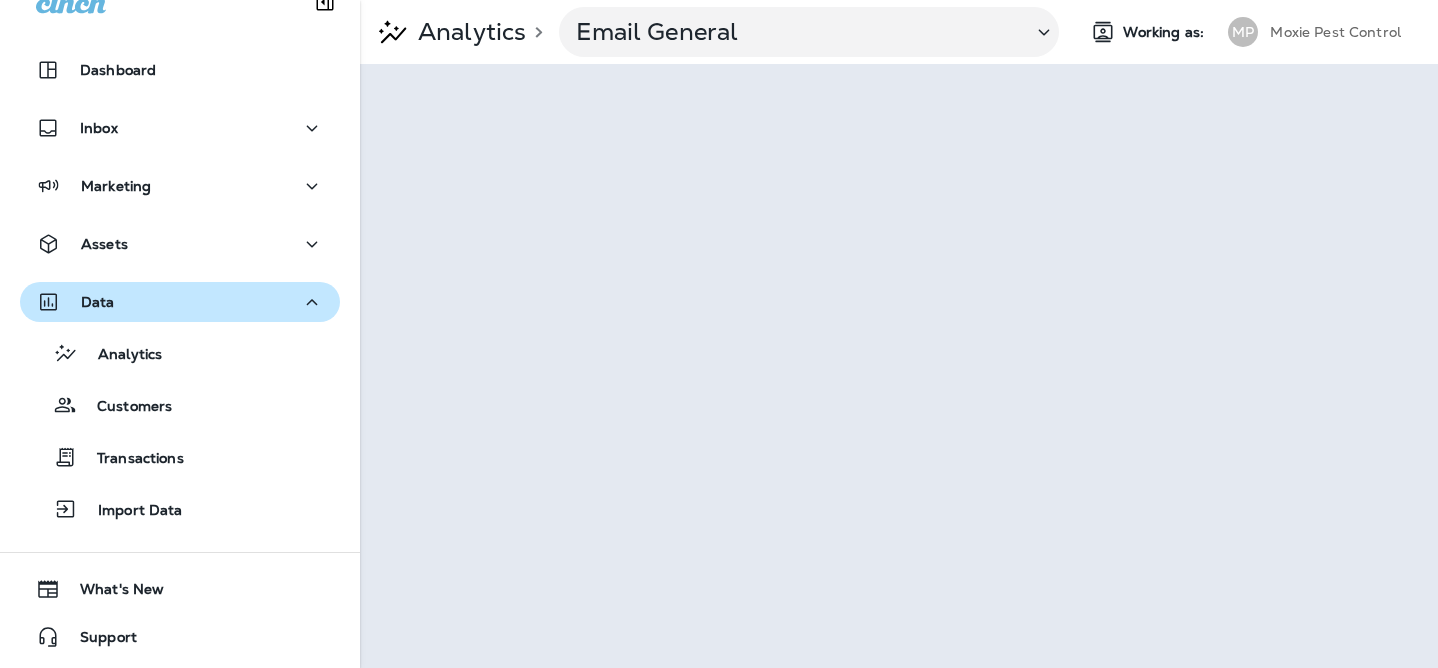 click on "Data" at bounding box center (180, 302) 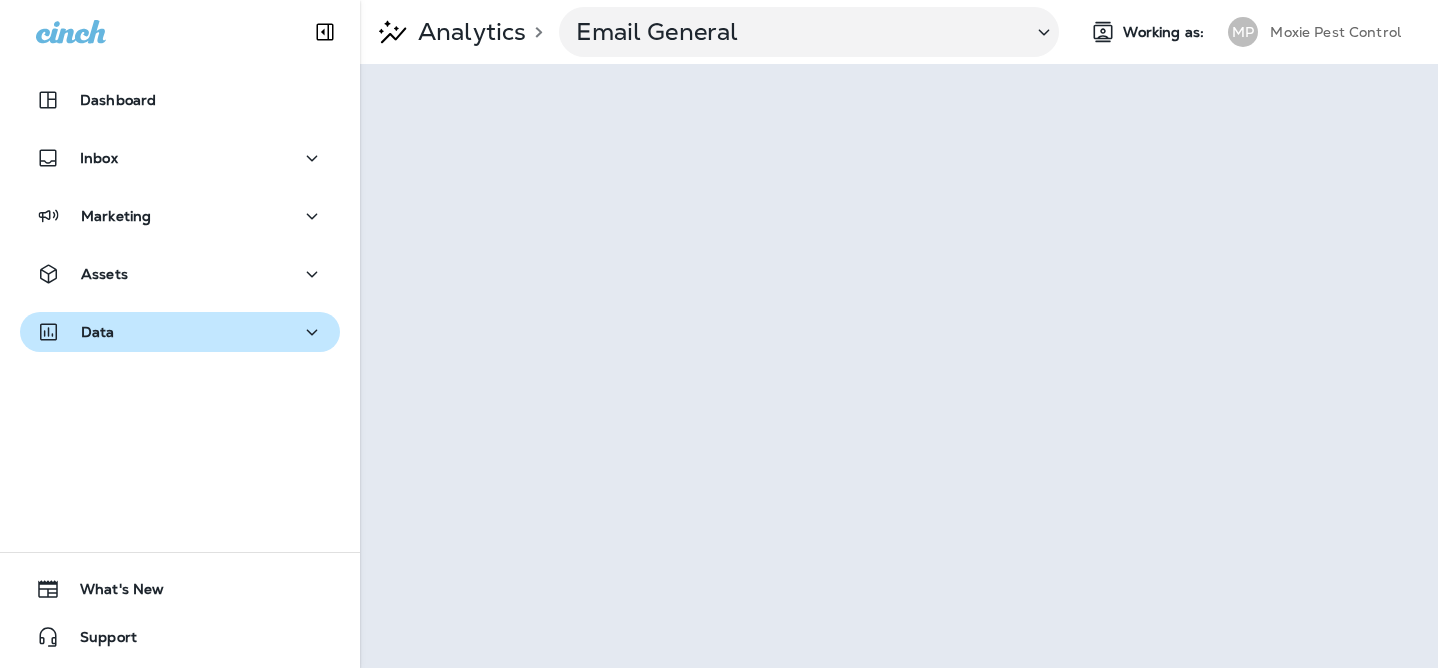 scroll, scrollTop: 0, scrollLeft: 0, axis: both 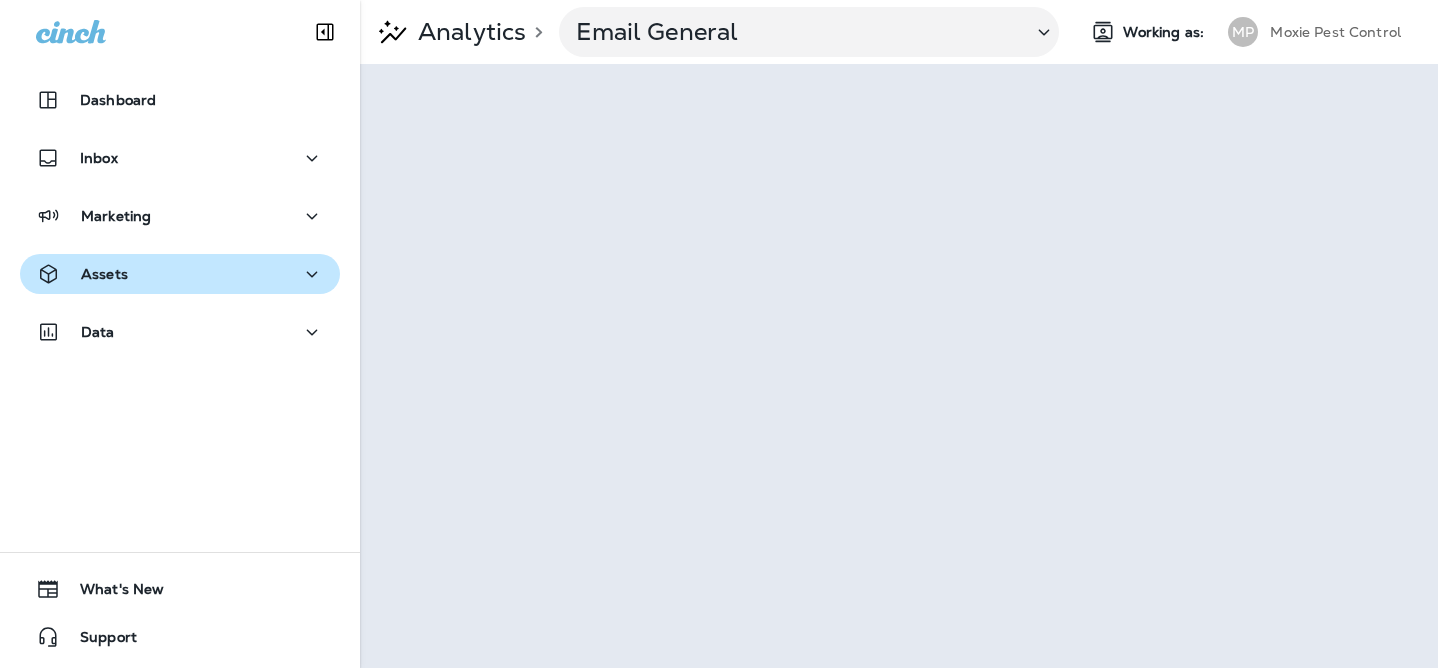 click on "Assets" at bounding box center [180, 274] 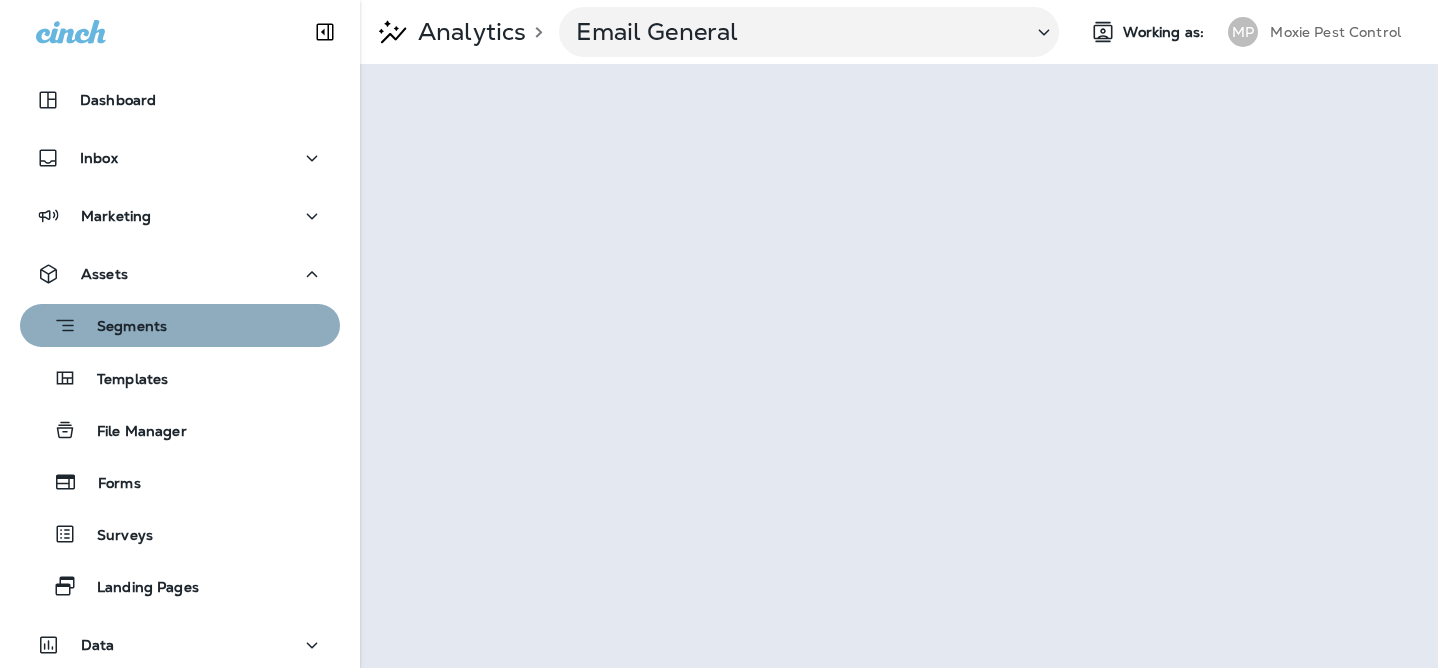 click on "Segments" at bounding box center [180, 325] 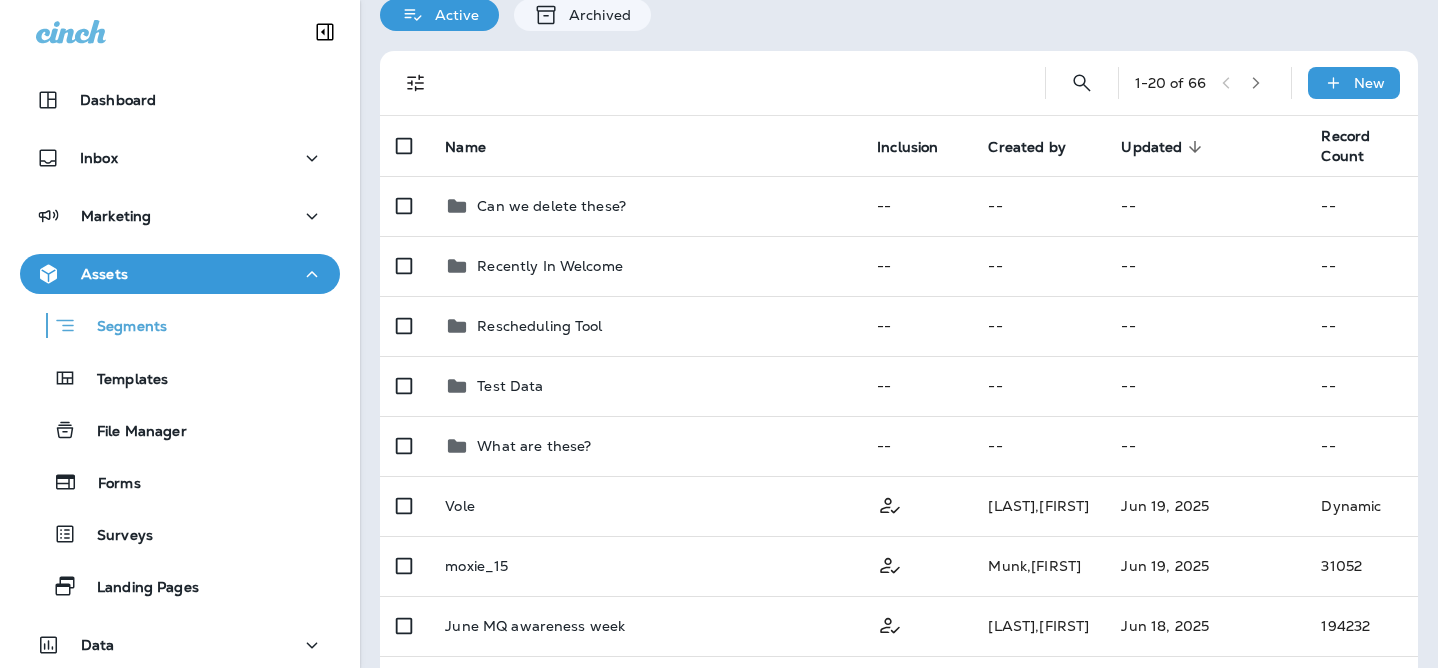 scroll, scrollTop: 75, scrollLeft: 0, axis: vertical 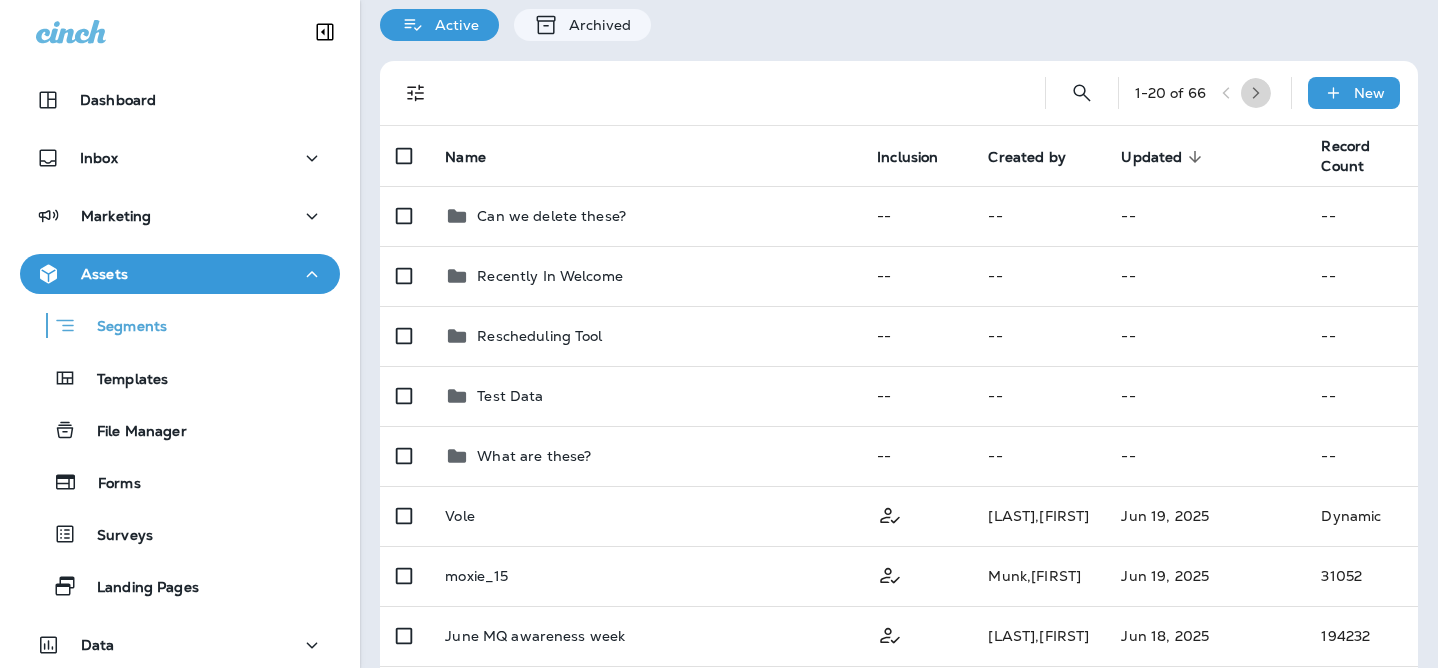 click 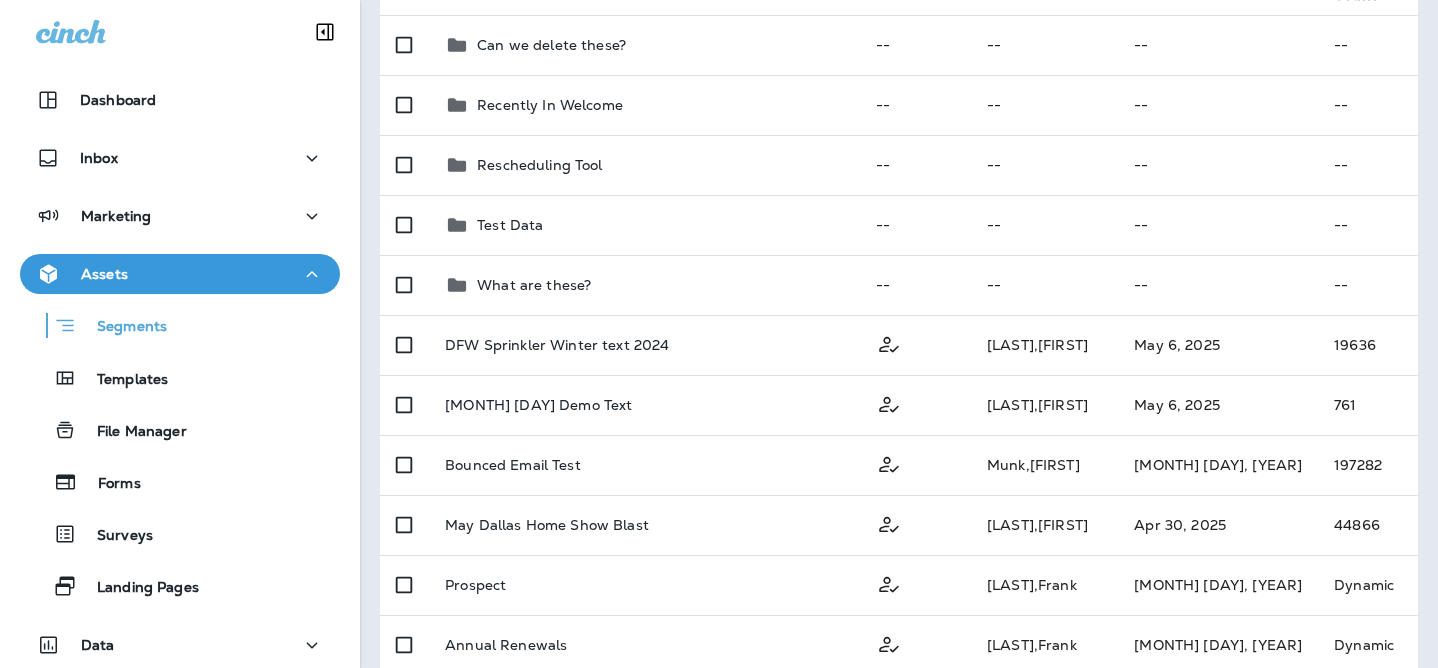 scroll, scrollTop: 0, scrollLeft: 0, axis: both 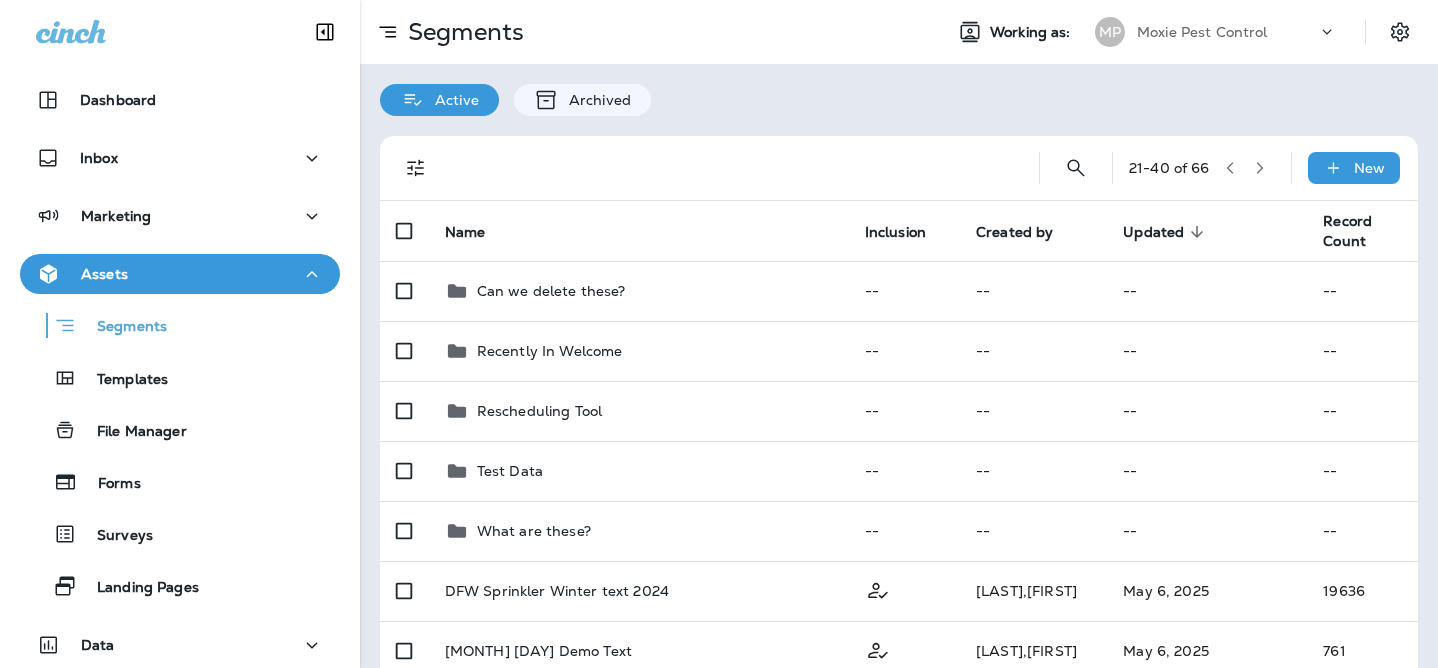 click on "Segments Templates File Manager Forms Surveys Landing Pages" at bounding box center [180, 450] 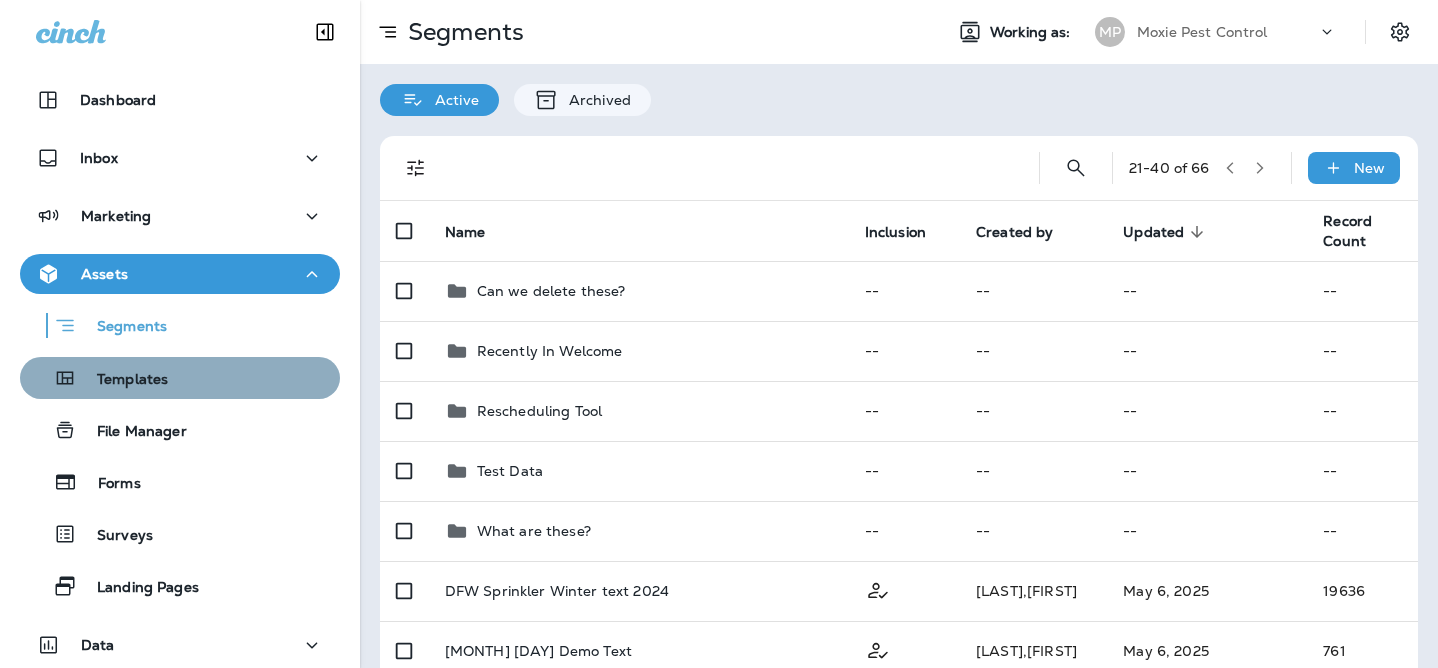 click on "Templates" at bounding box center (122, 380) 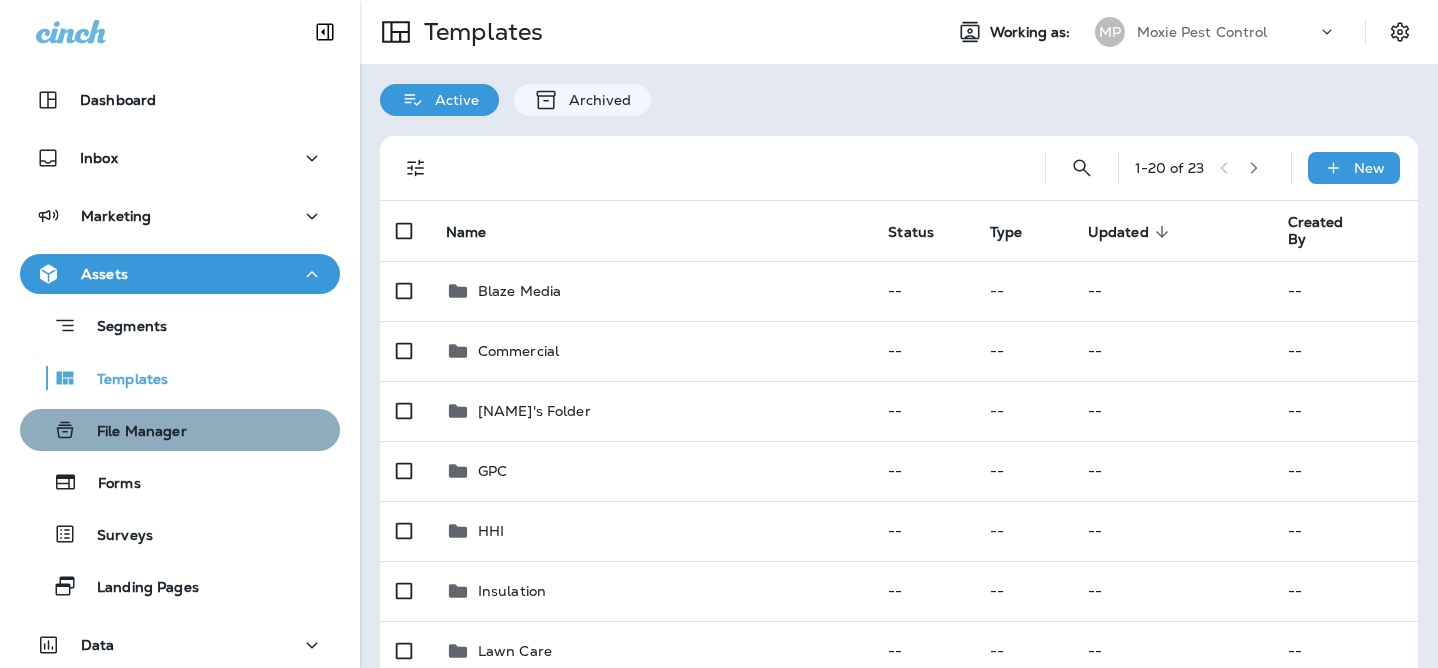 click on "File Manager" at bounding box center (132, 432) 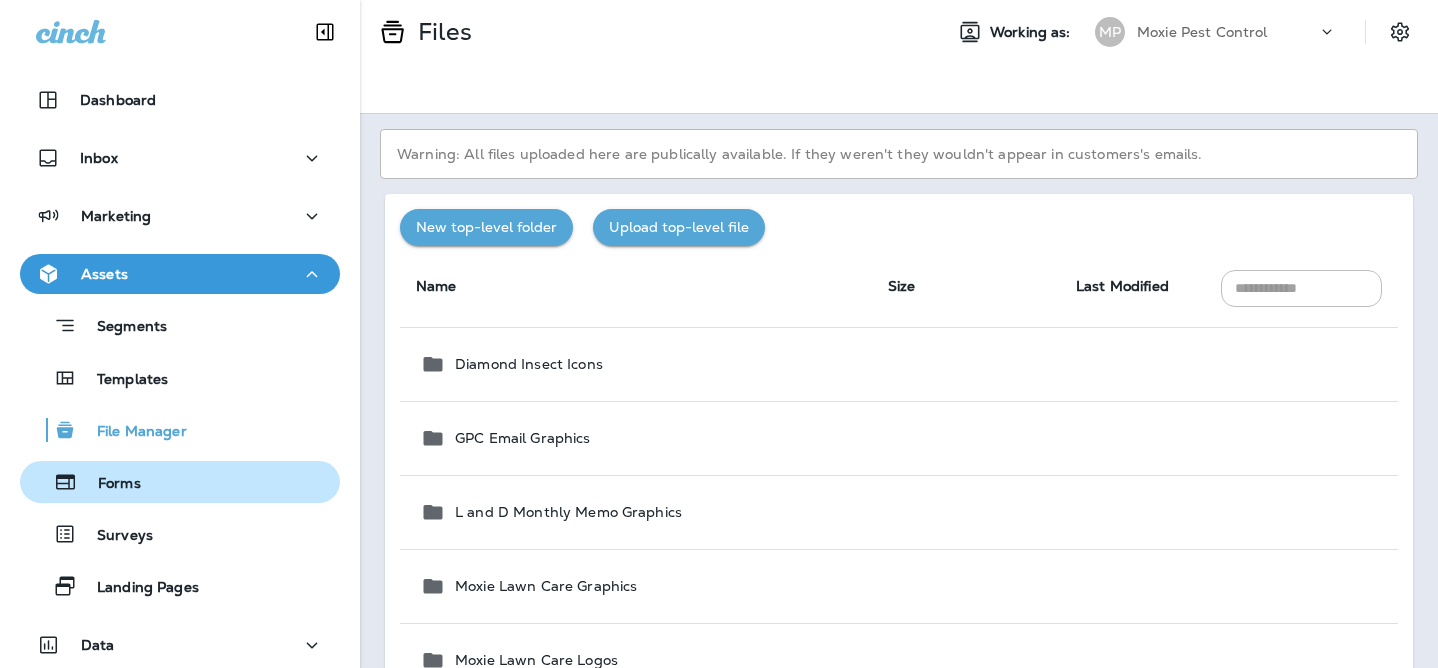 click on "Forms" at bounding box center (180, 482) 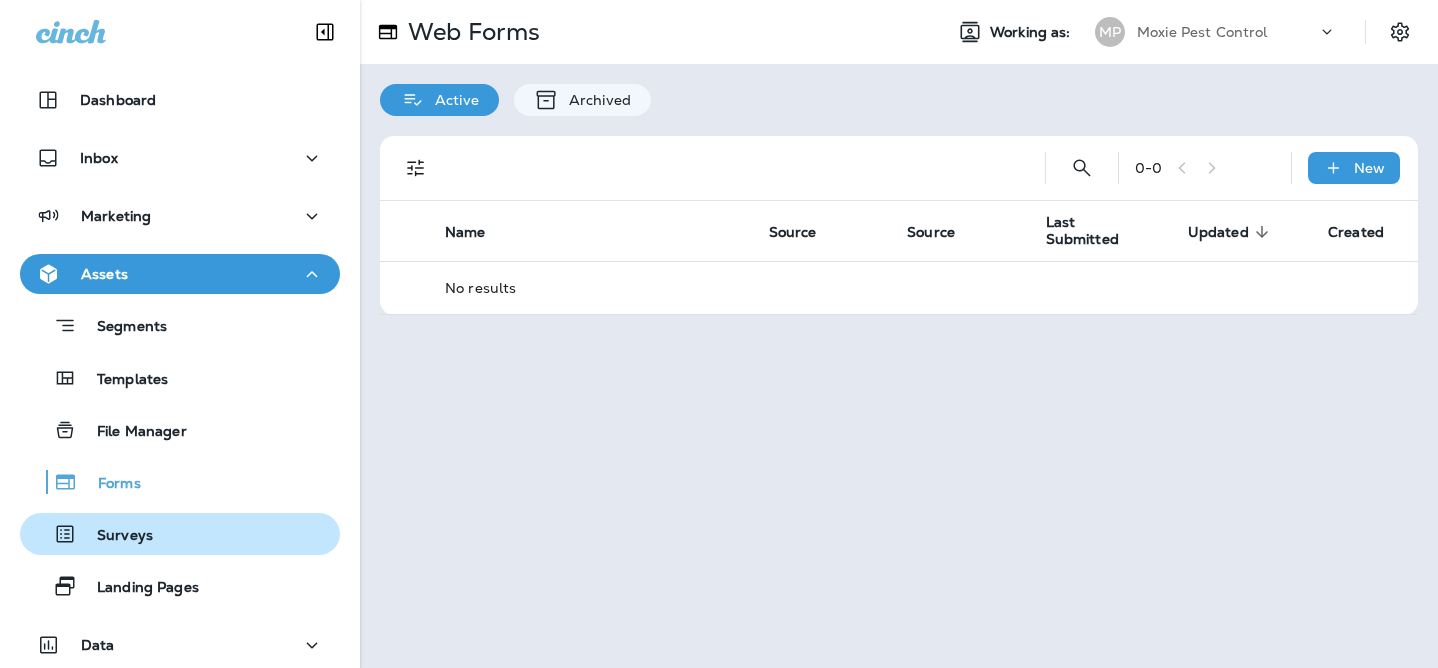 click on "Surveys" at bounding box center [115, 536] 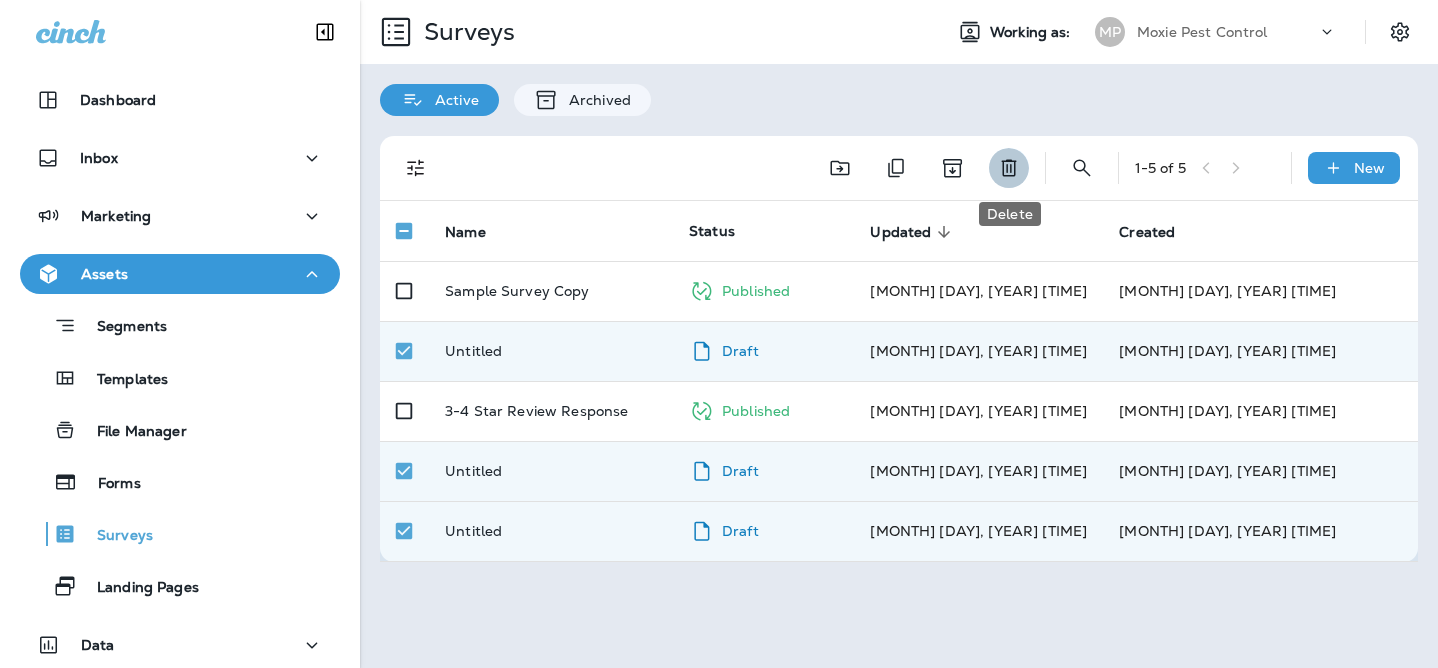 click at bounding box center [1009, 168] 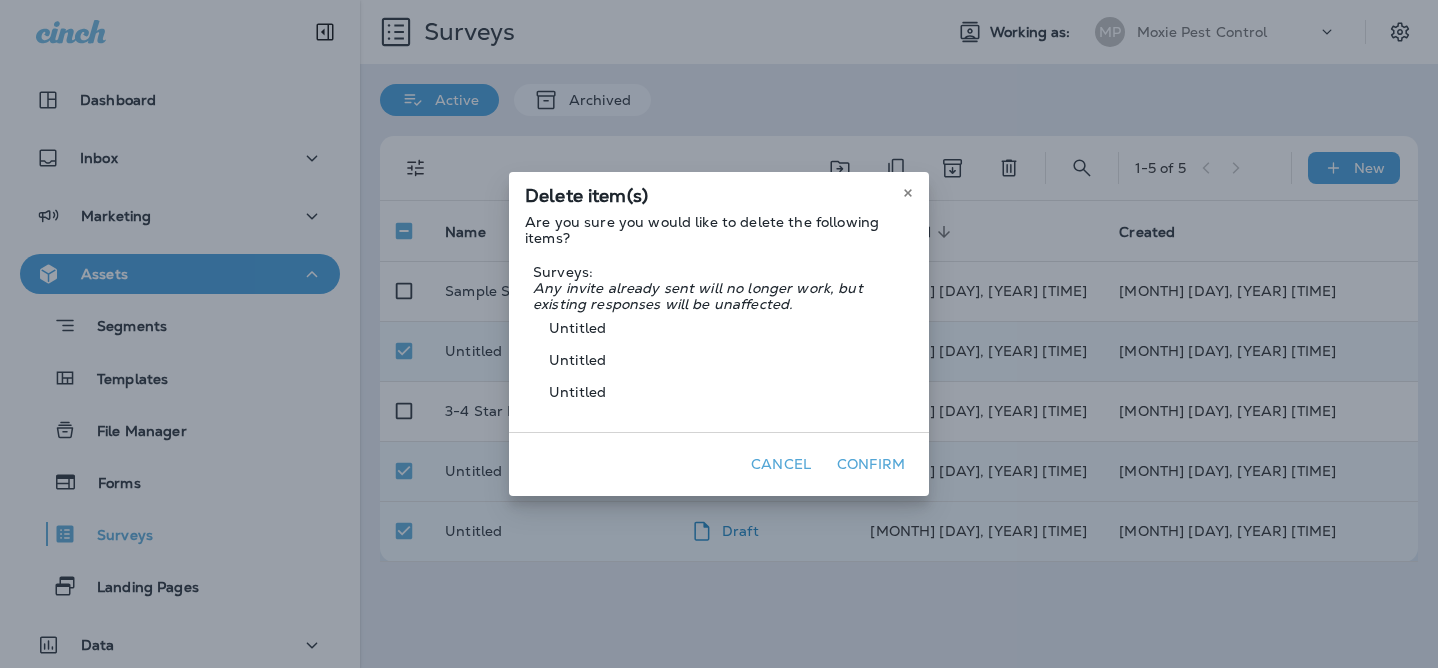 click on "Confirm" at bounding box center (871, 464) 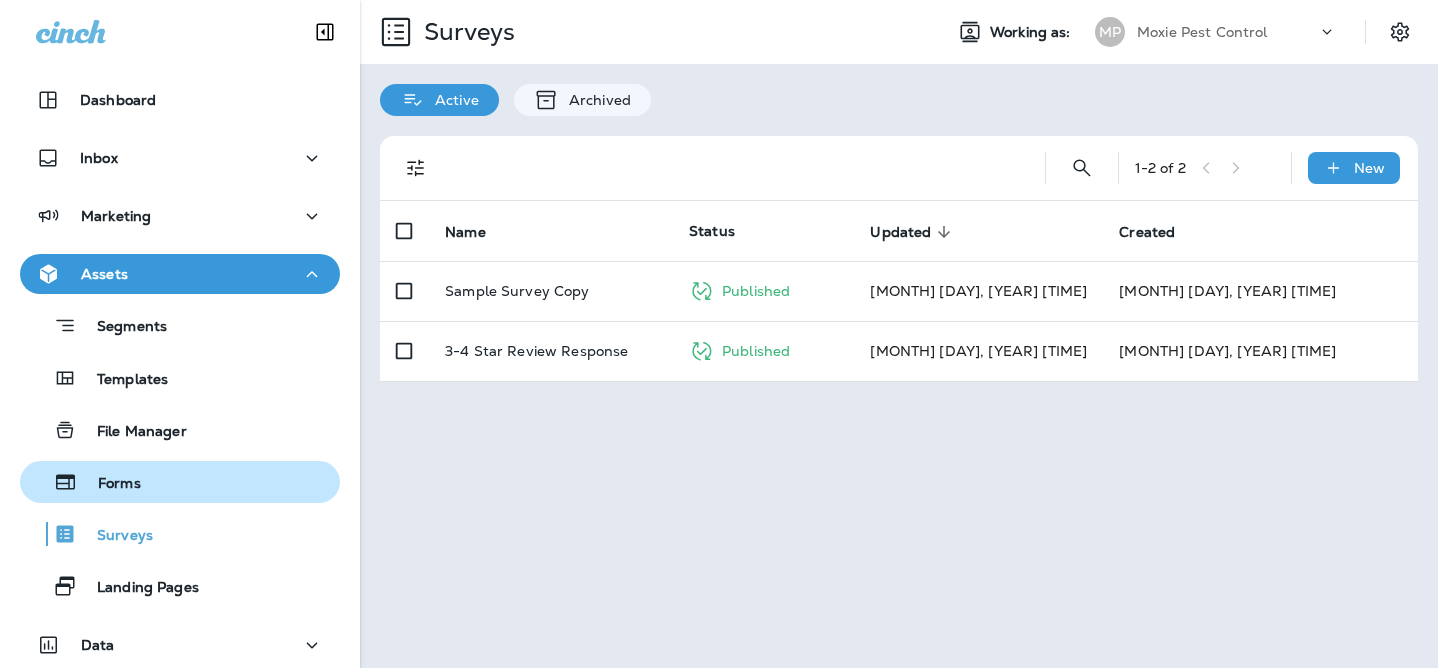 click on "Forms" at bounding box center [180, 482] 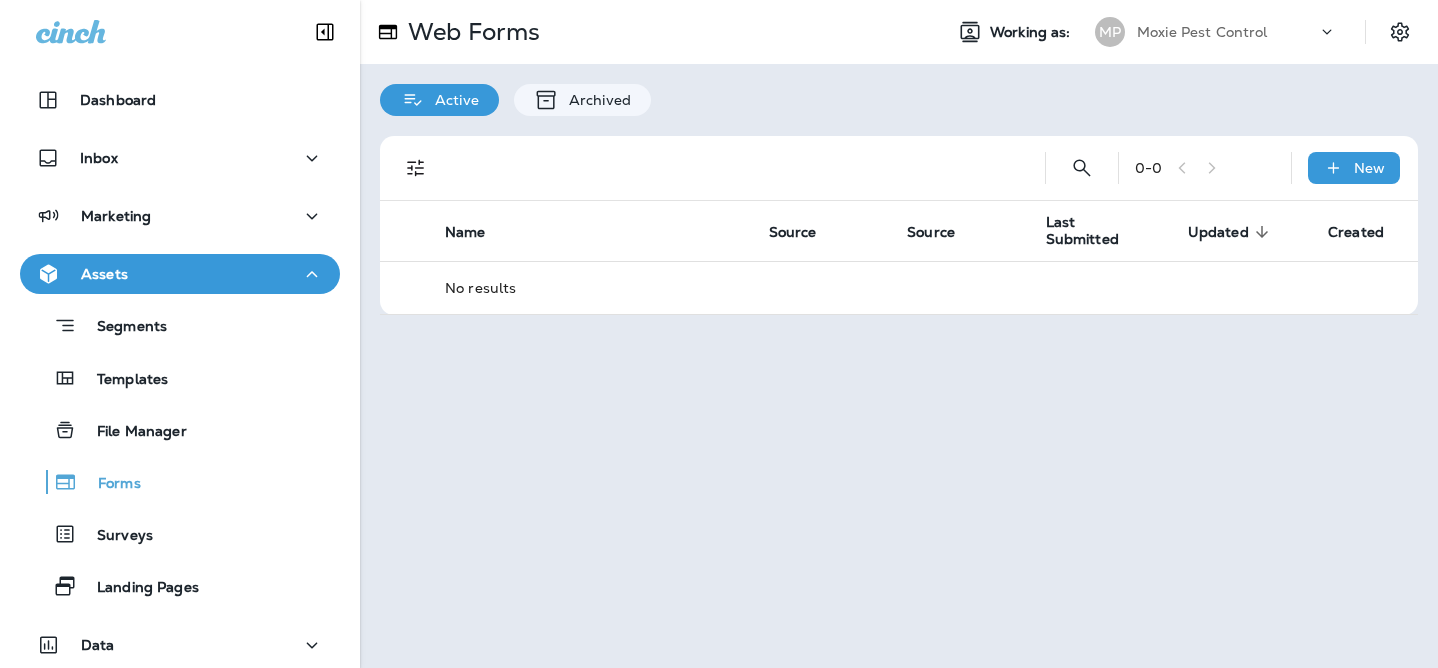 click on "Segments Templates File Manager Forms Surveys Landing Pages" at bounding box center (180, 450) 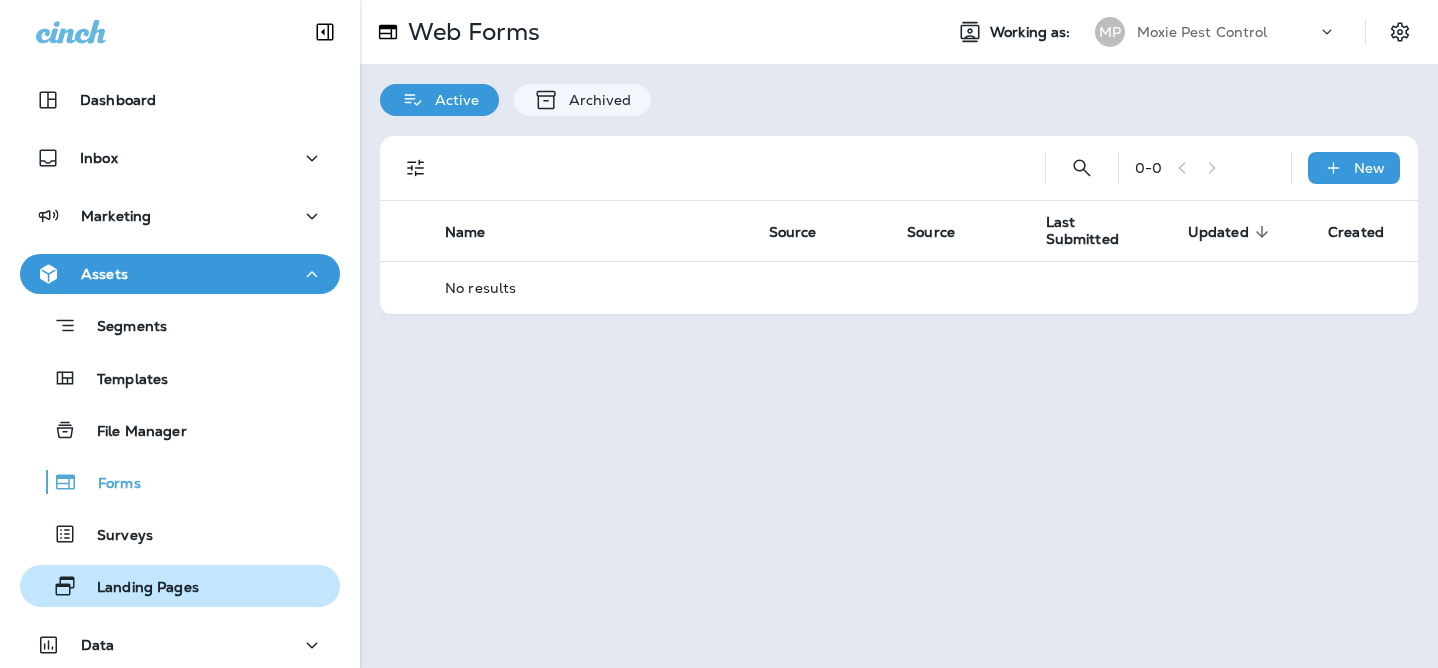 click on "Landing Pages" at bounding box center (138, 588) 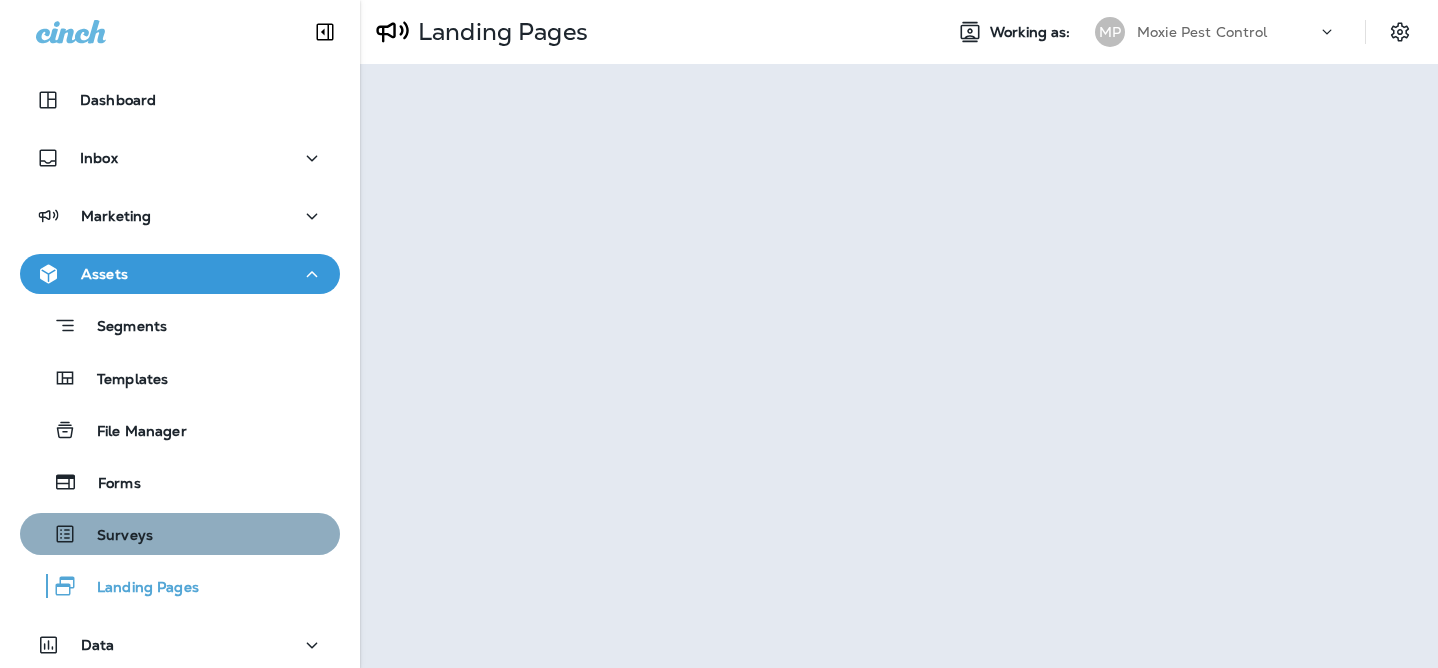 click on "Surveys" at bounding box center (115, 536) 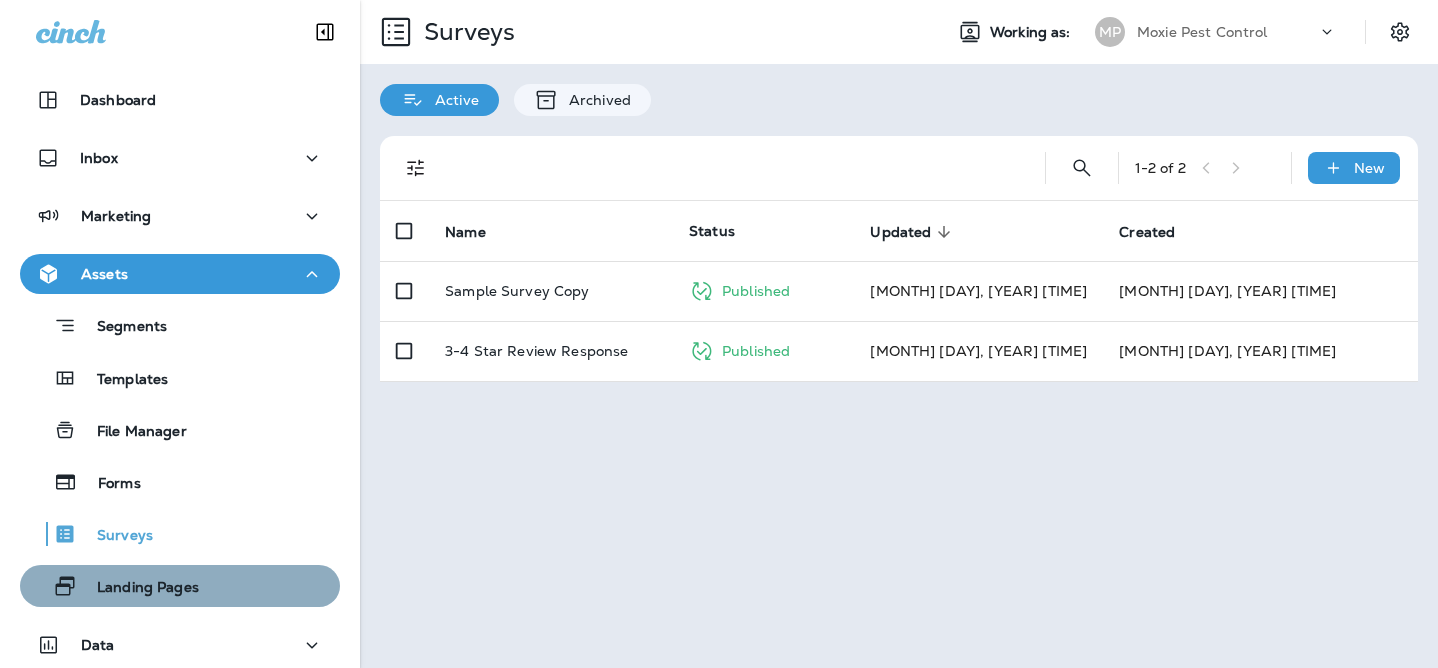click on "Landing Pages" at bounding box center [180, 586] 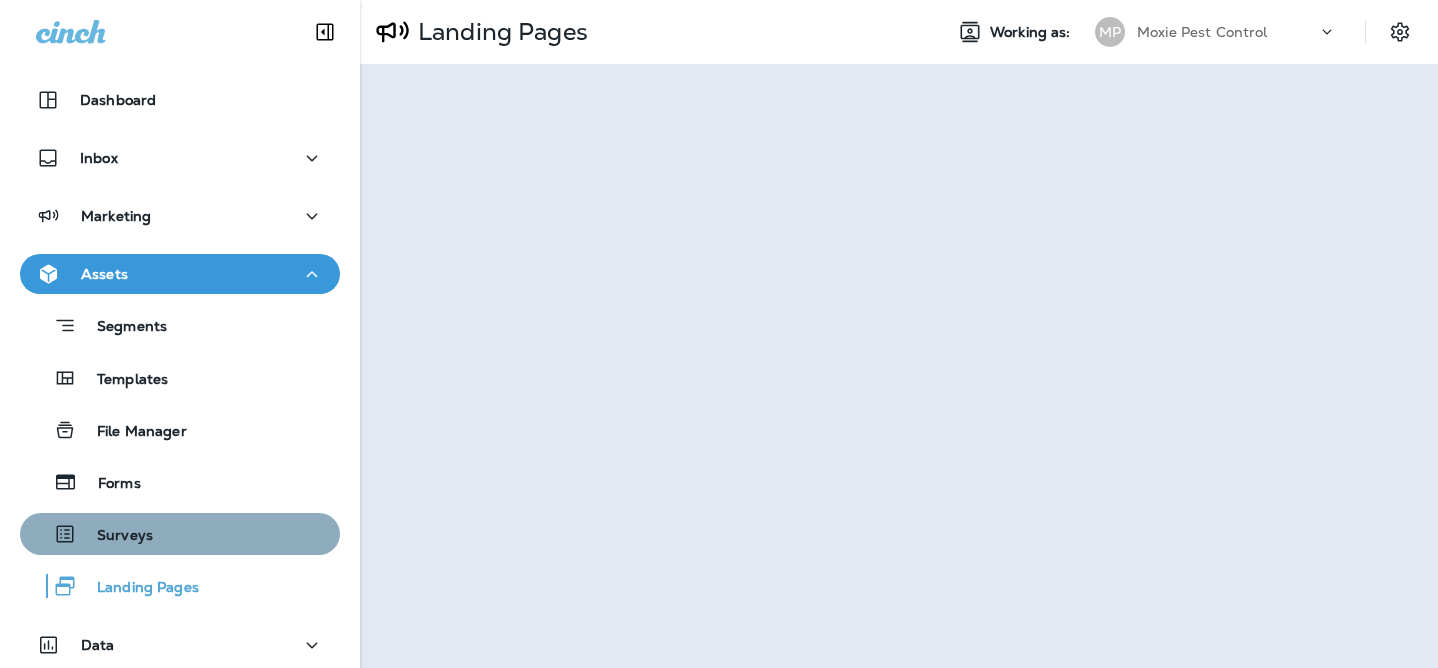 click on "Surveys" at bounding box center (180, 534) 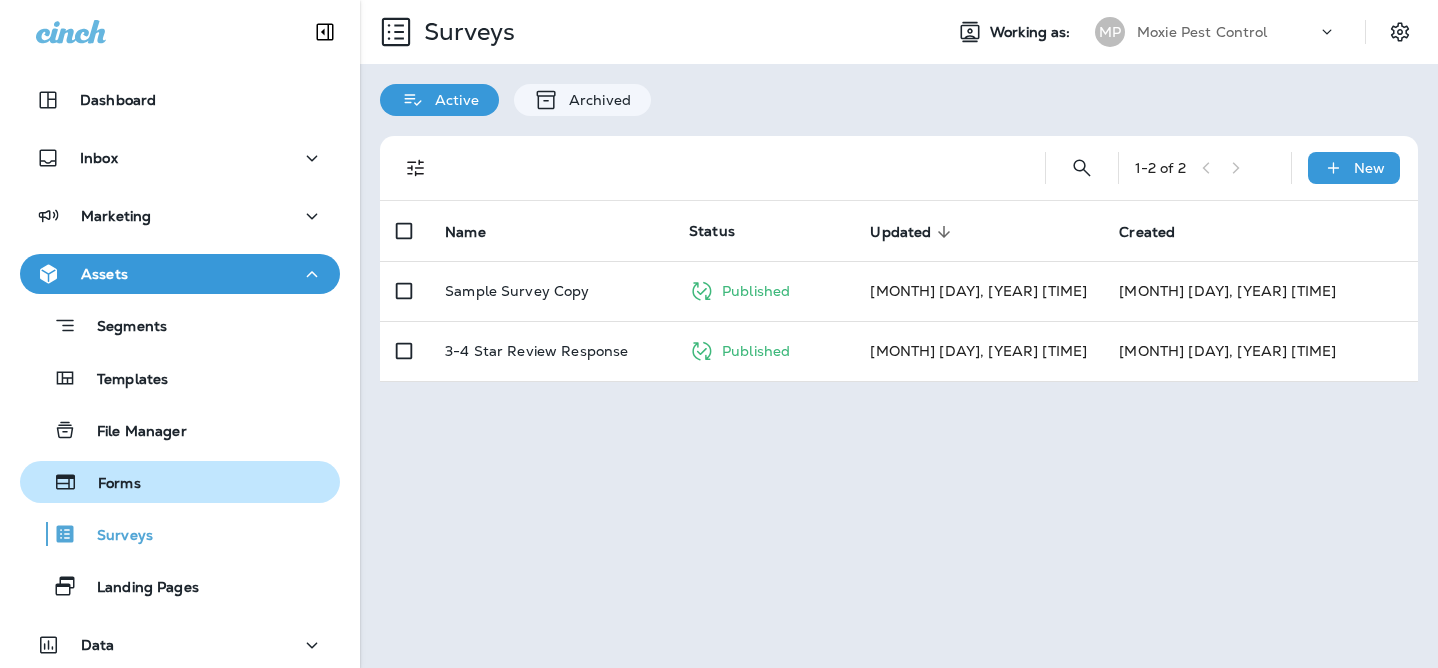 click on "Forms" at bounding box center (180, 482) 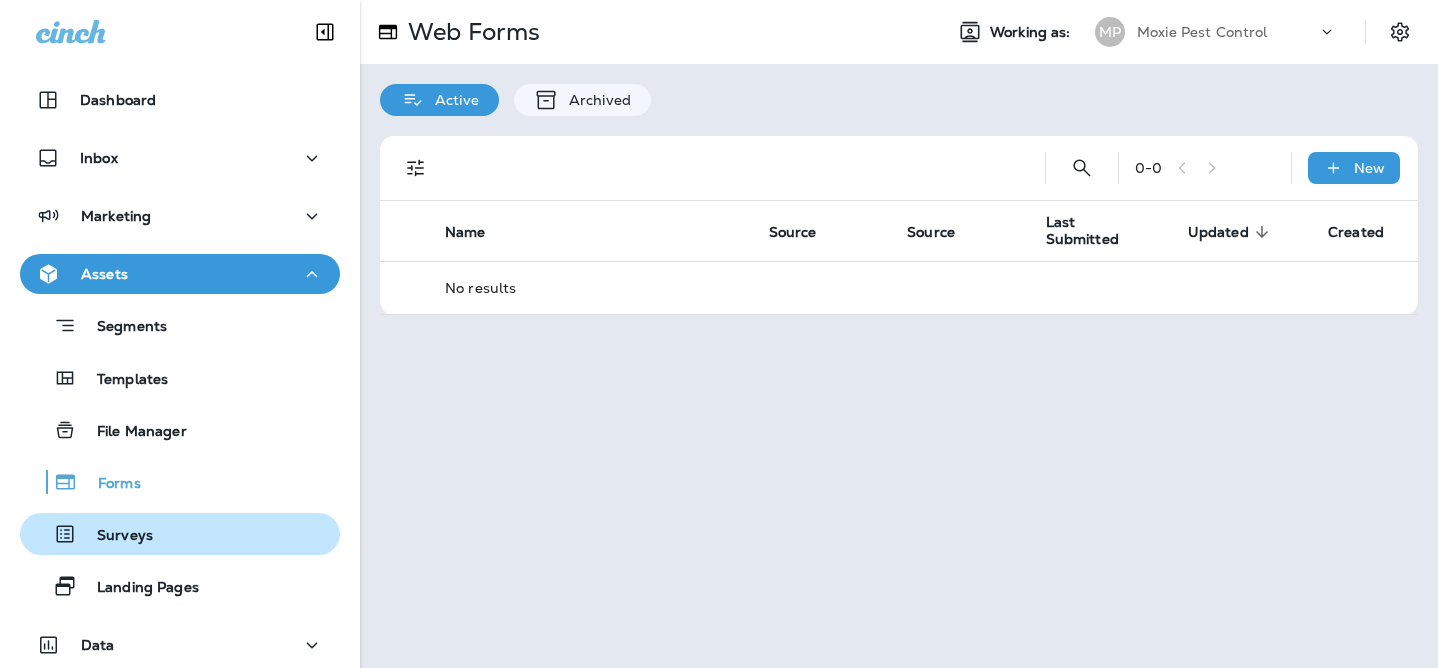 click on "Surveys" at bounding box center (180, 534) 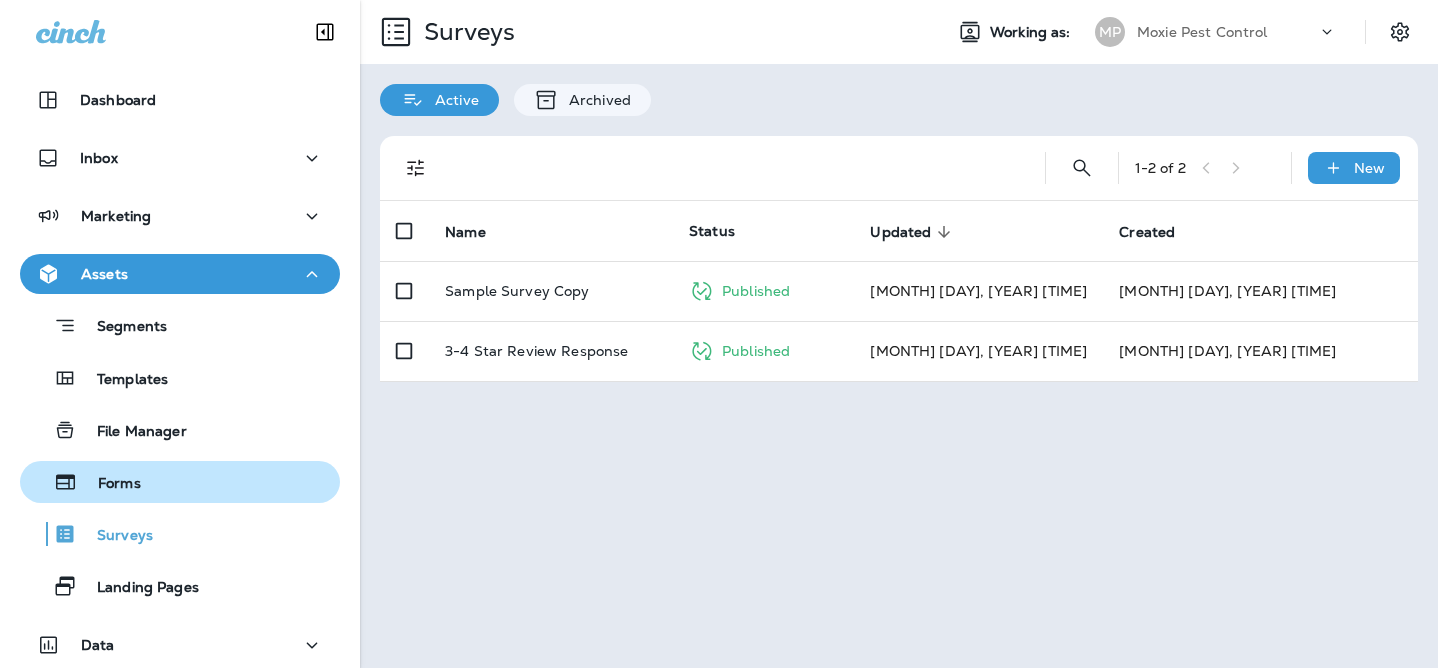 click on "Forms" at bounding box center [180, 482] 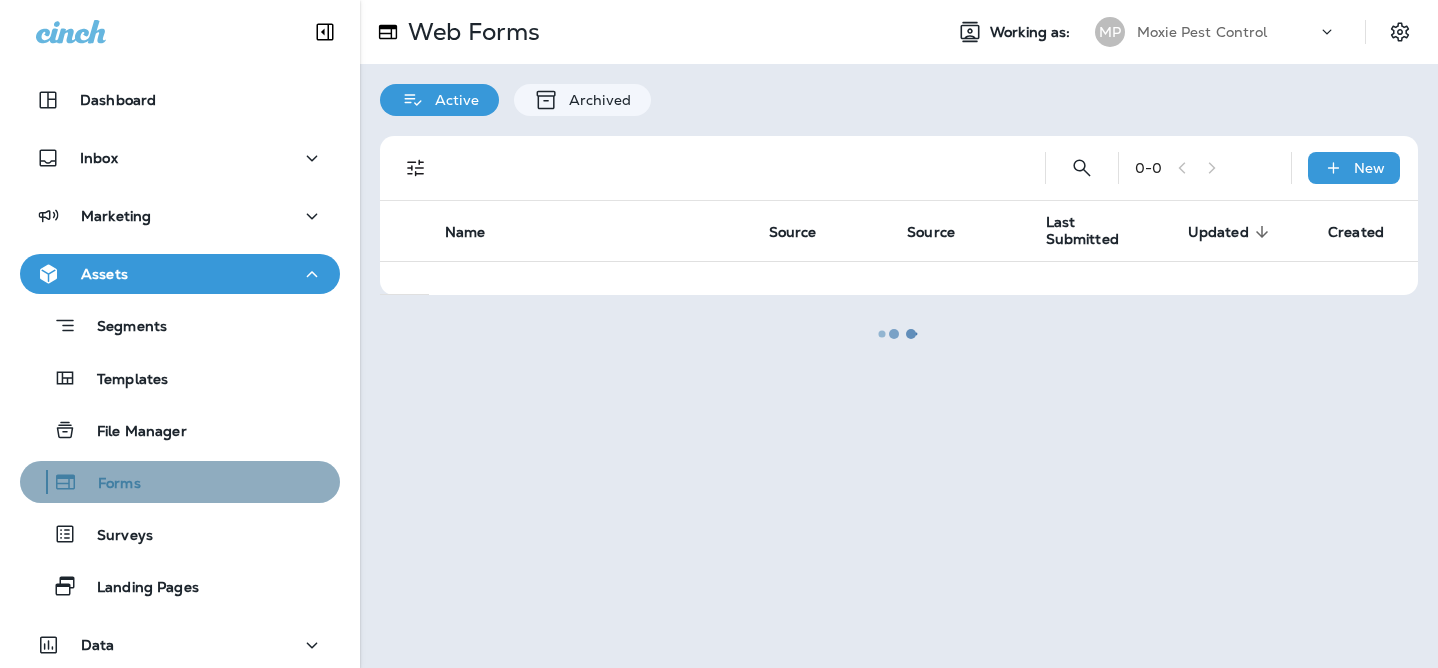 click on "Forms" at bounding box center (180, 482) 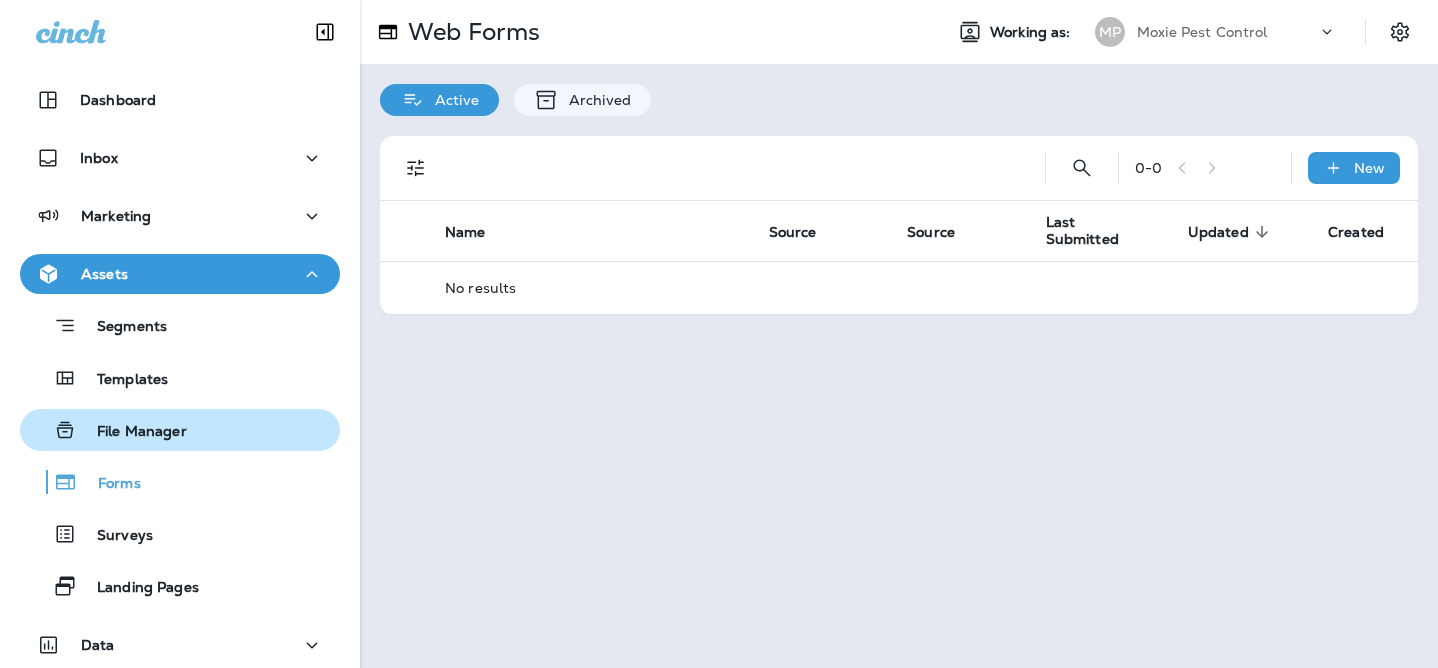 click on "File Manager" at bounding box center (132, 432) 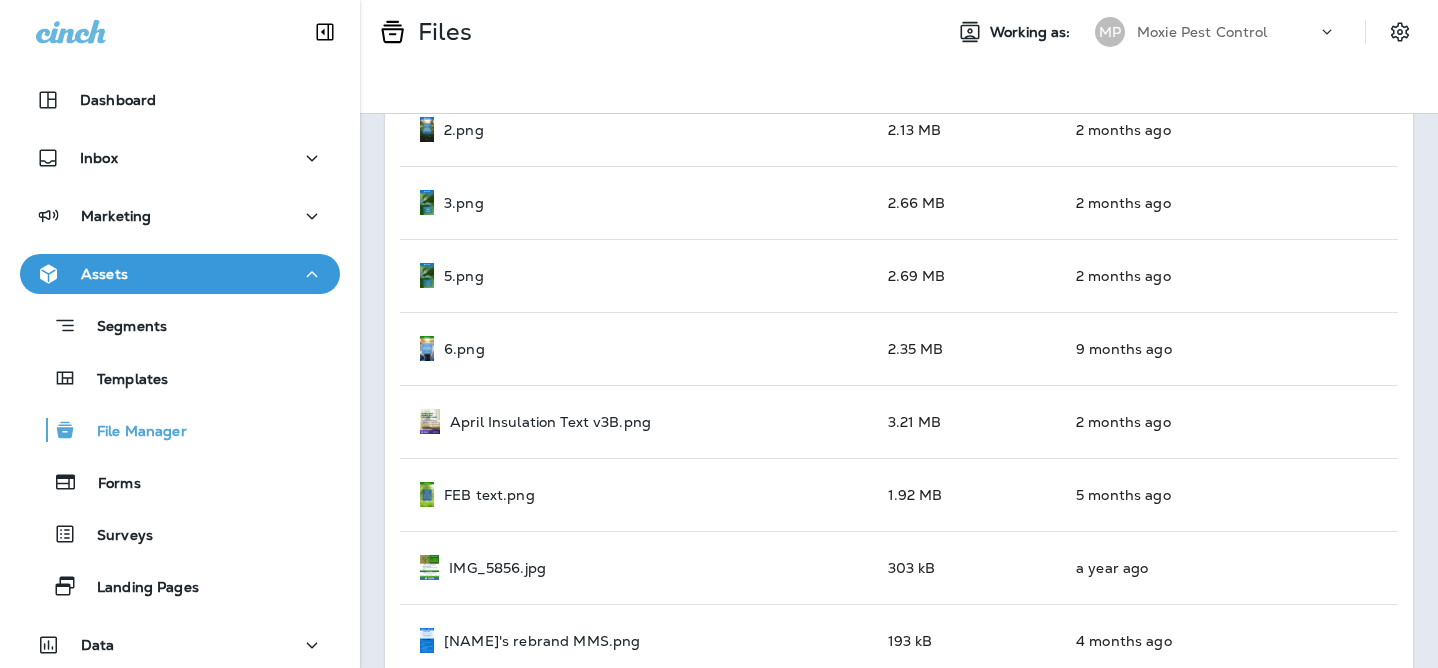scroll, scrollTop: 1017, scrollLeft: 0, axis: vertical 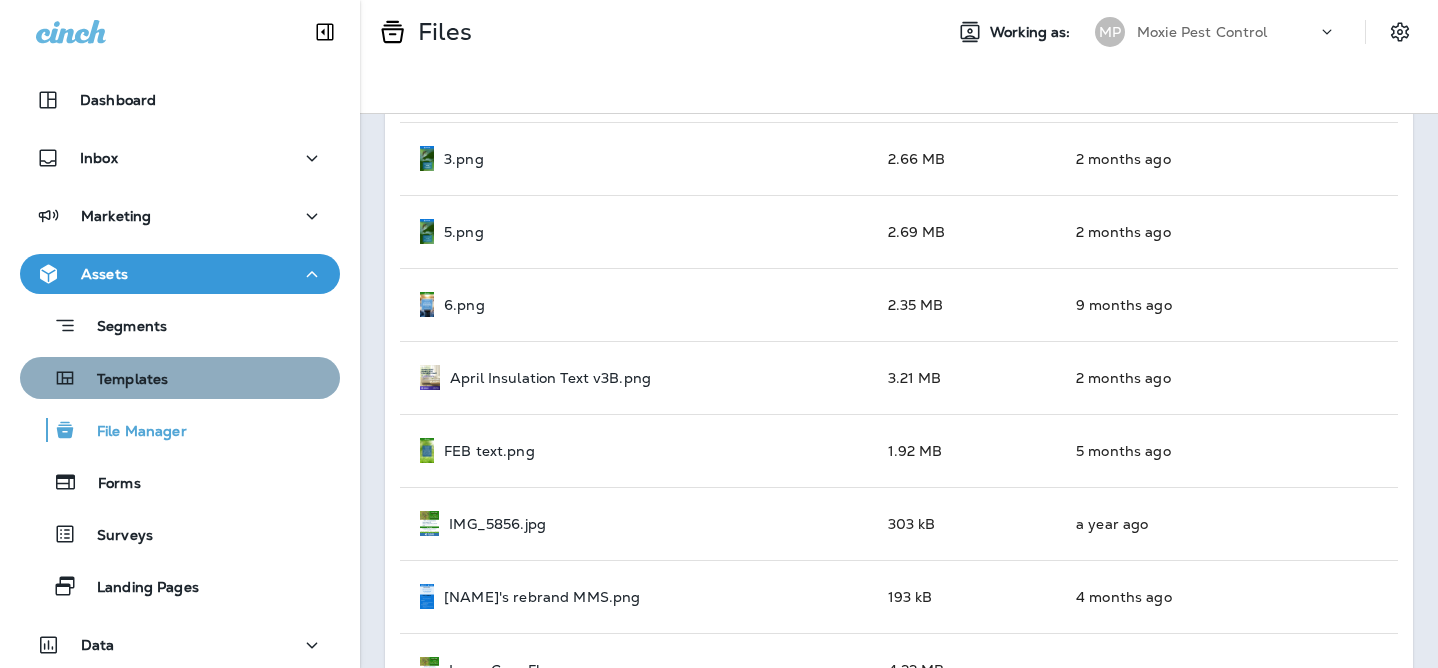 click on "Templates" at bounding box center (180, 378) 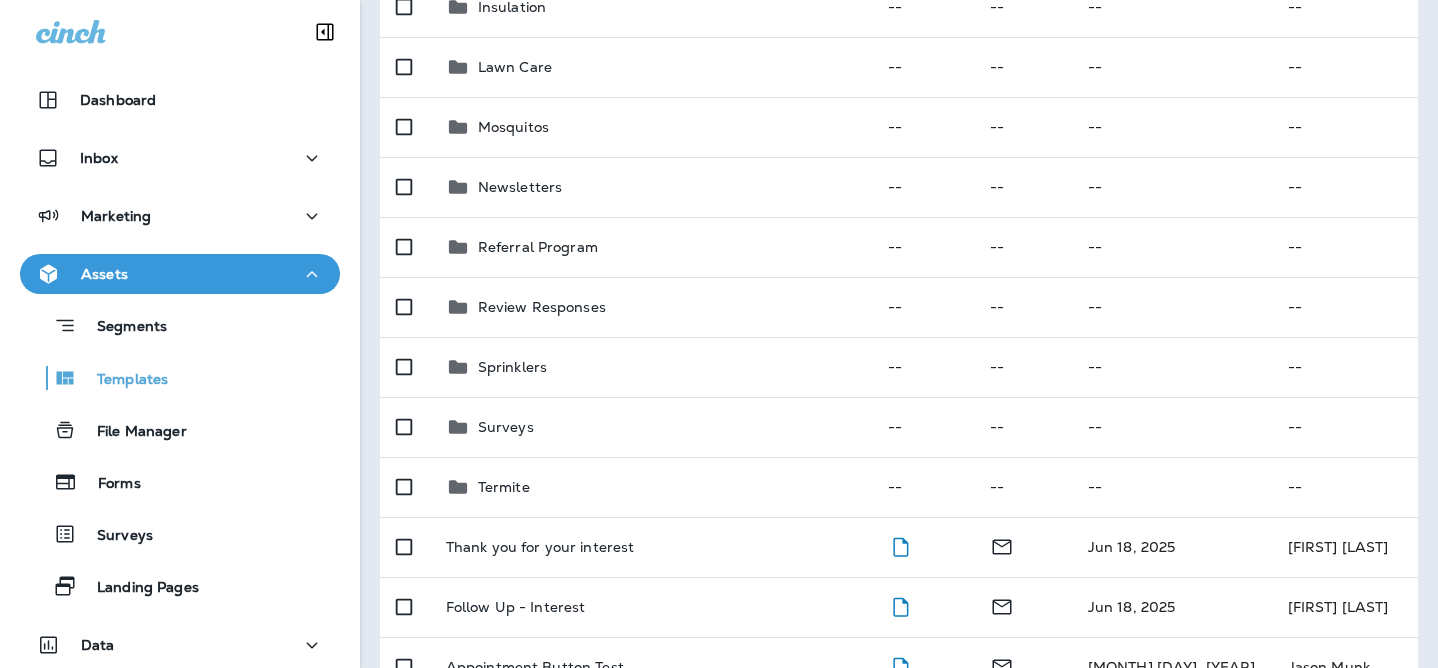 scroll, scrollTop: 888, scrollLeft: 0, axis: vertical 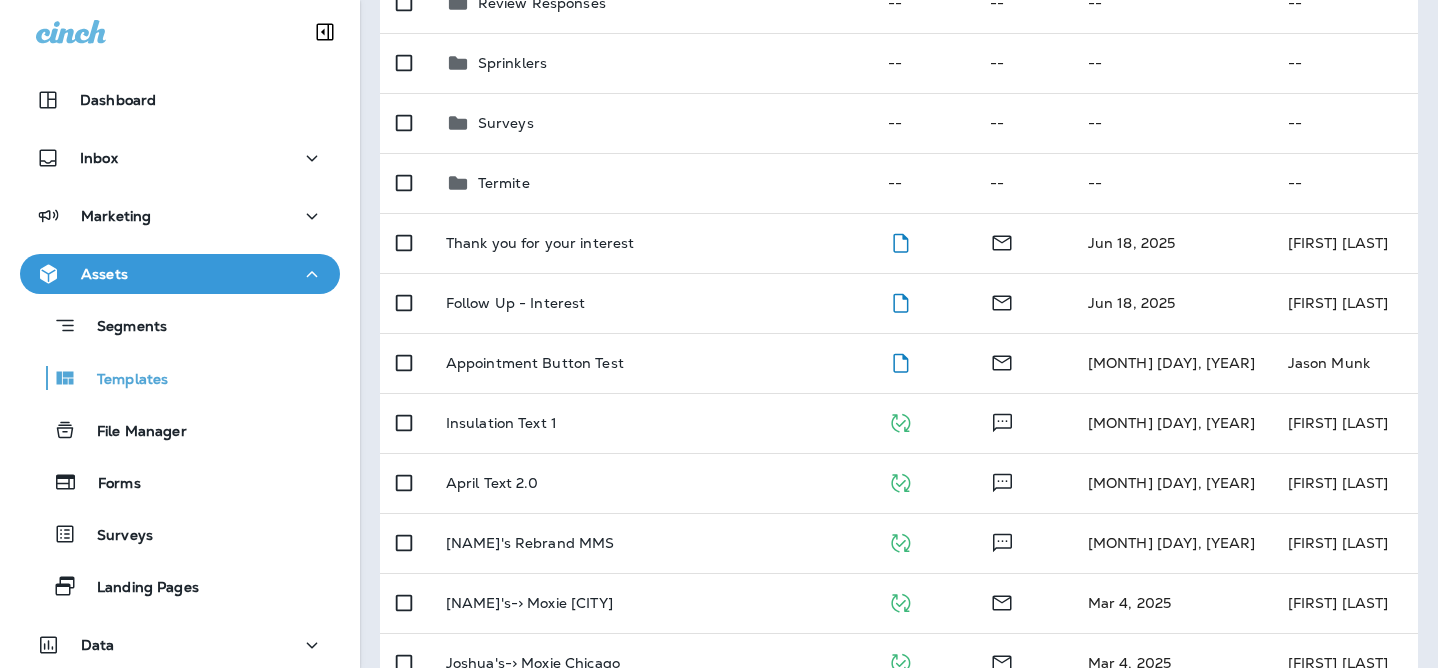click on "Assets" at bounding box center [180, 274] 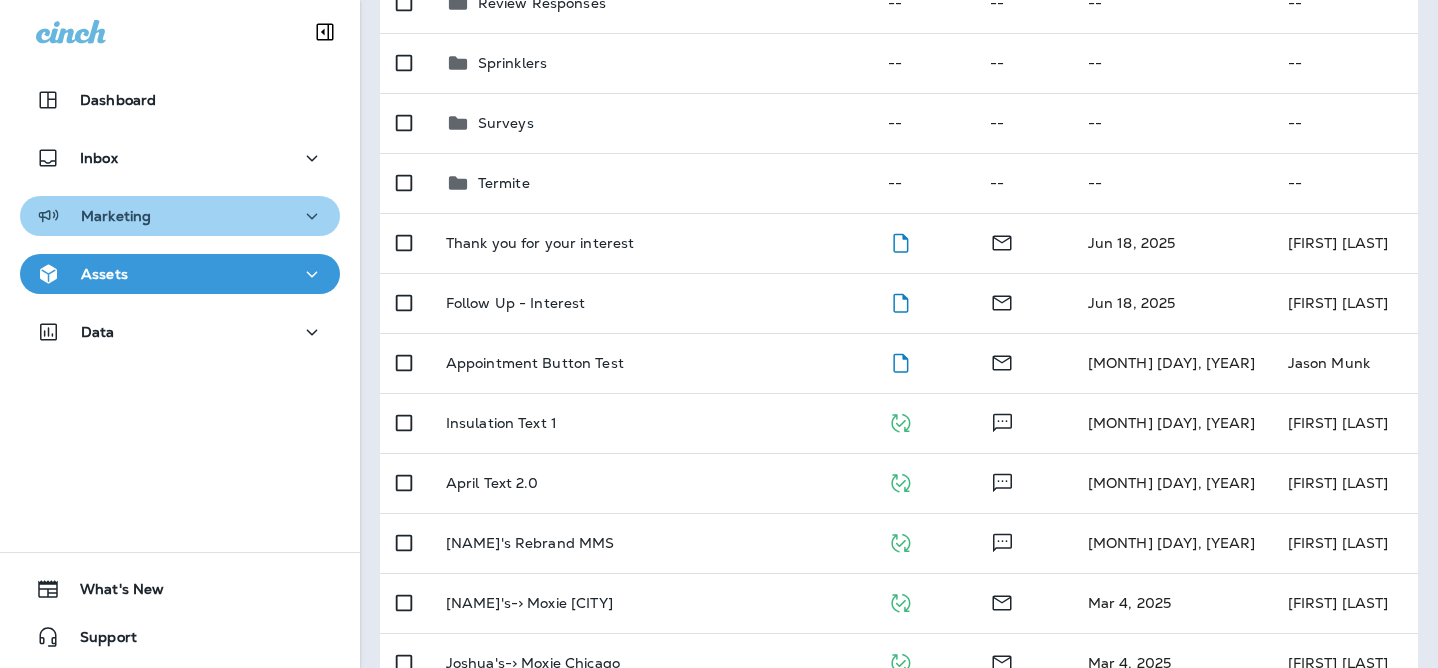 click on "Marketing" at bounding box center [180, 216] 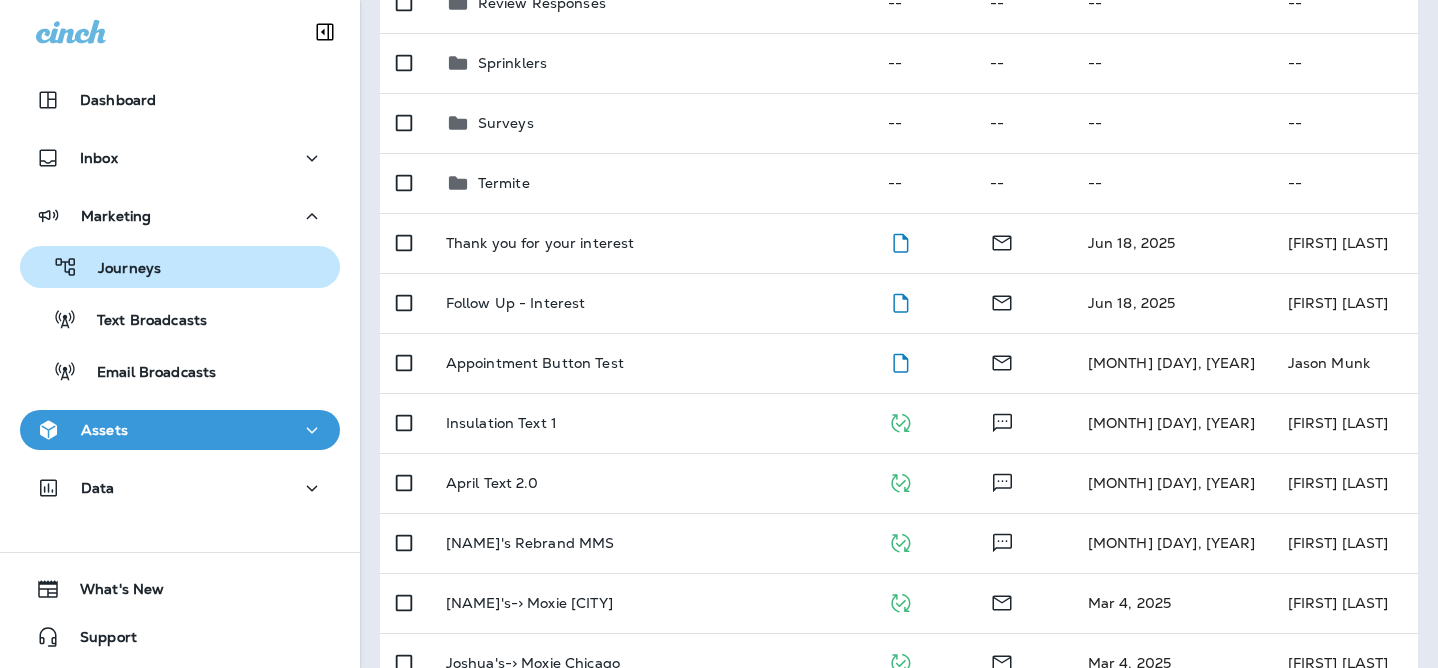 click on "Journeys" at bounding box center [180, 267] 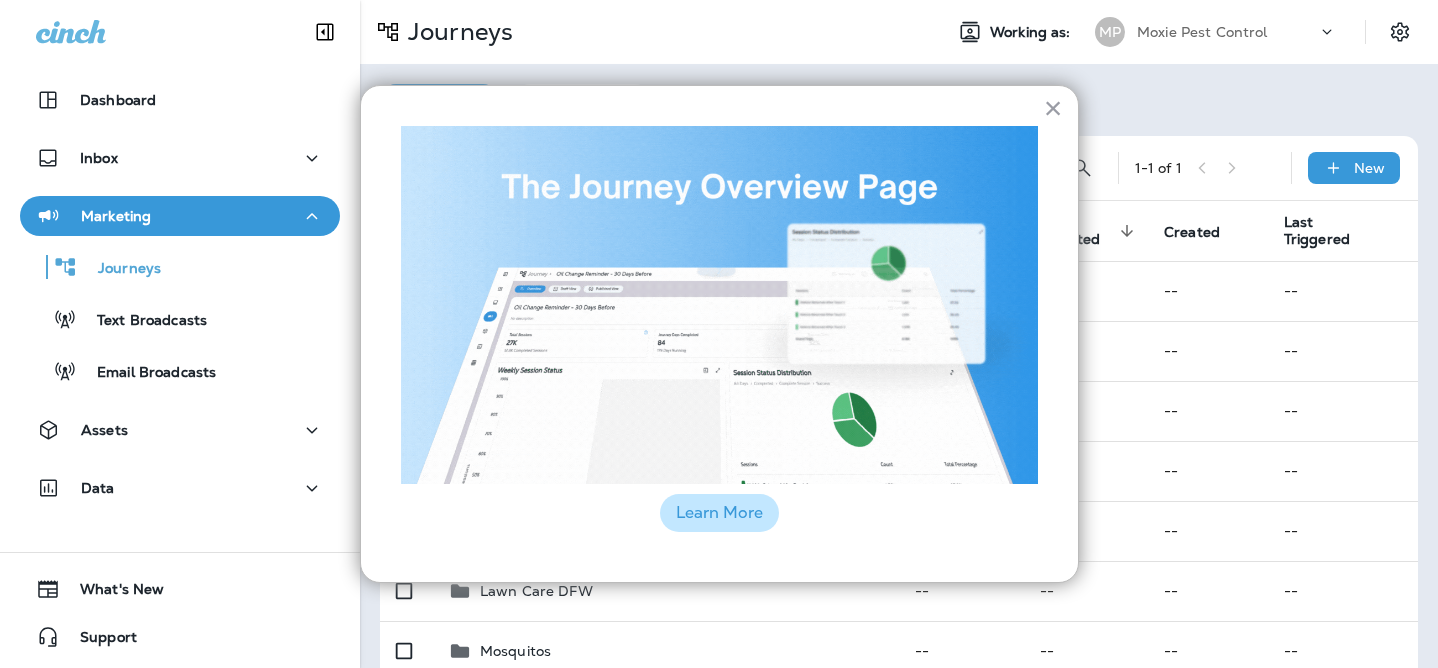 click on "Learn More" at bounding box center (719, 513) 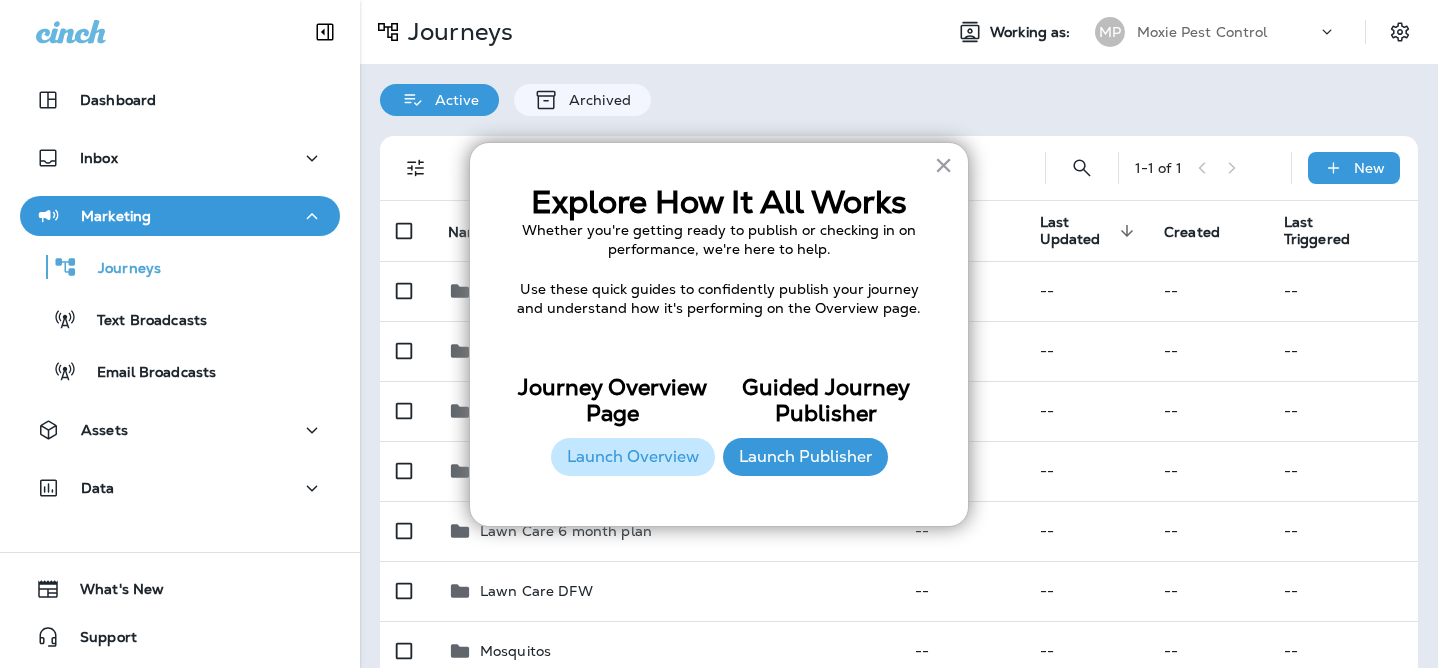 click on "Launch Overview" at bounding box center (633, 457) 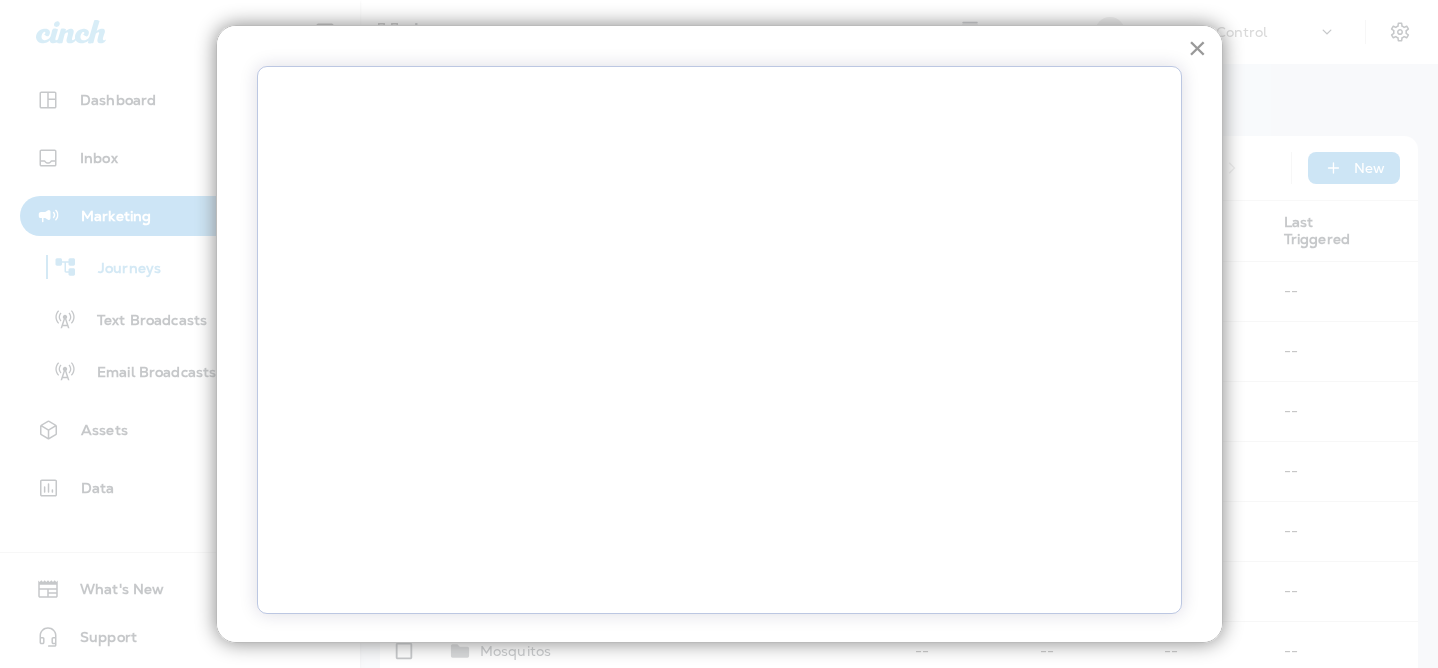 click on "×" at bounding box center (1197, 48) 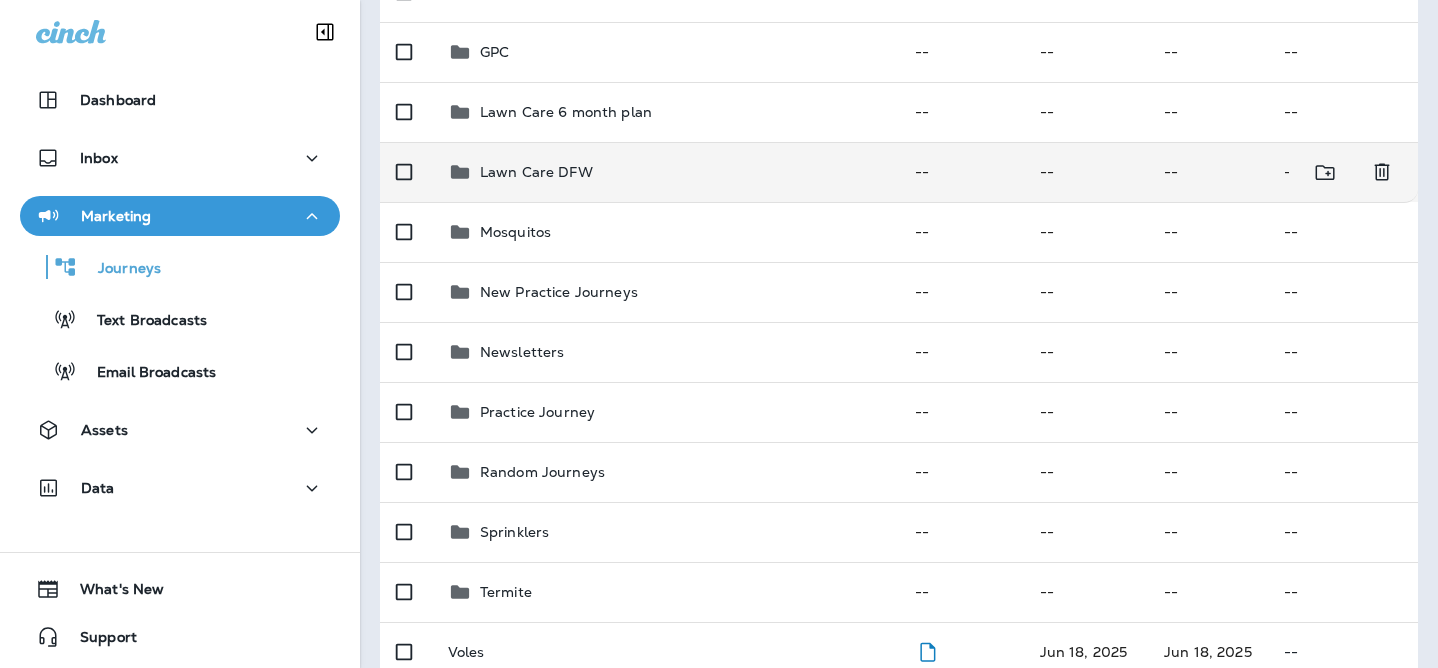 scroll, scrollTop: 414, scrollLeft: 0, axis: vertical 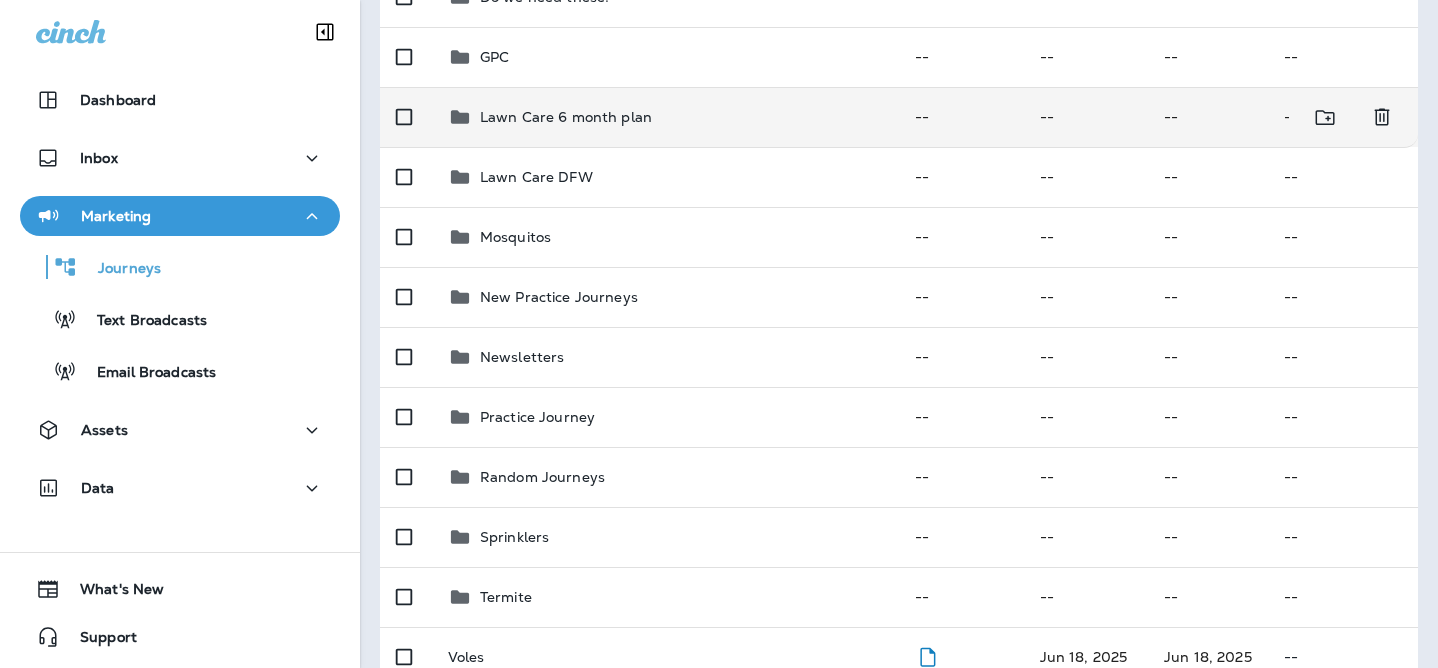 click on "Lawn Care 6 month plan" at bounding box center [566, 117] 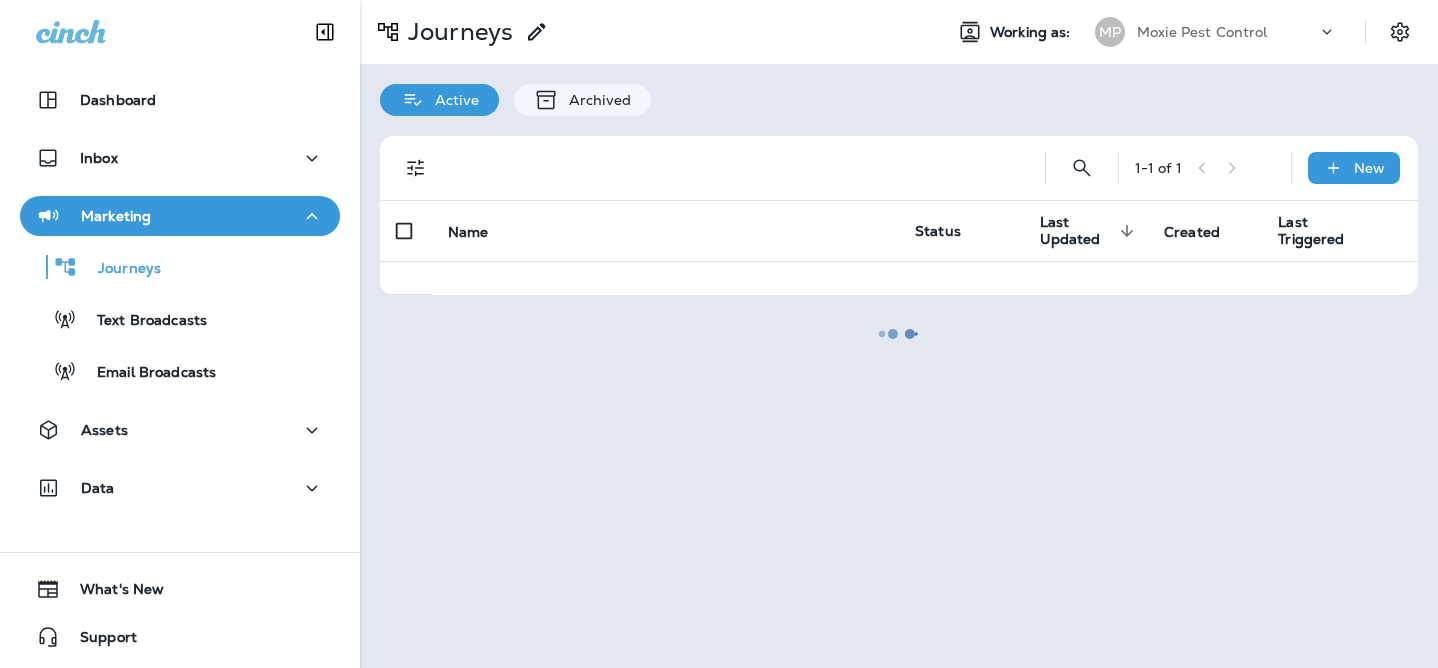 scroll, scrollTop: 0, scrollLeft: 0, axis: both 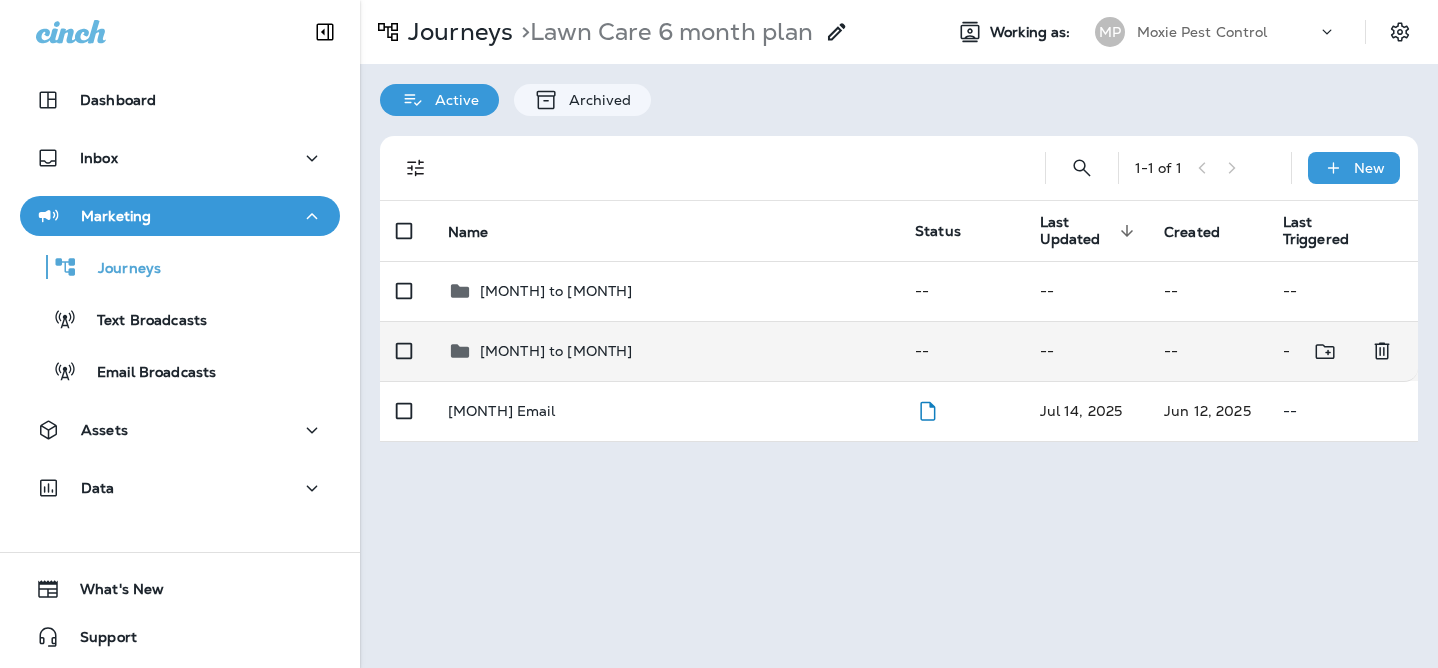 click on "[MONTH] to [MONTH]" at bounding box center [665, 351] 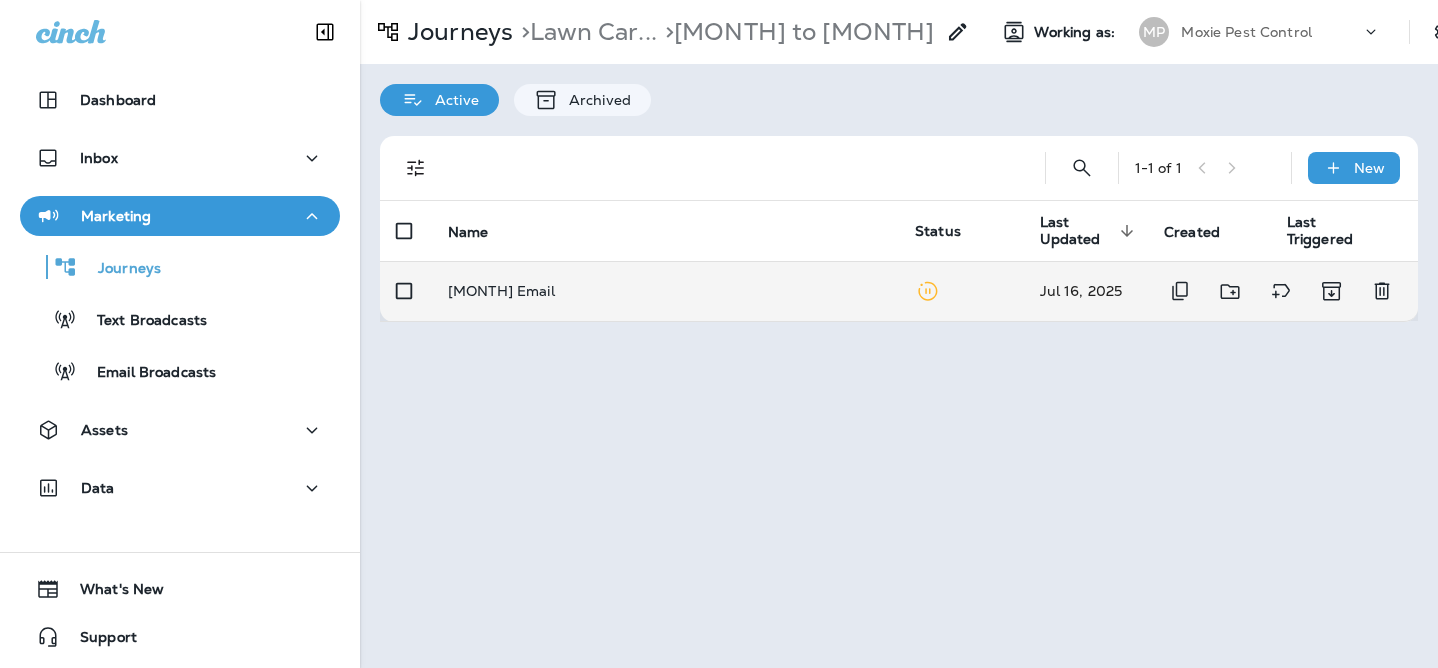 click on "[MONTH] Email" at bounding box center [665, 291] 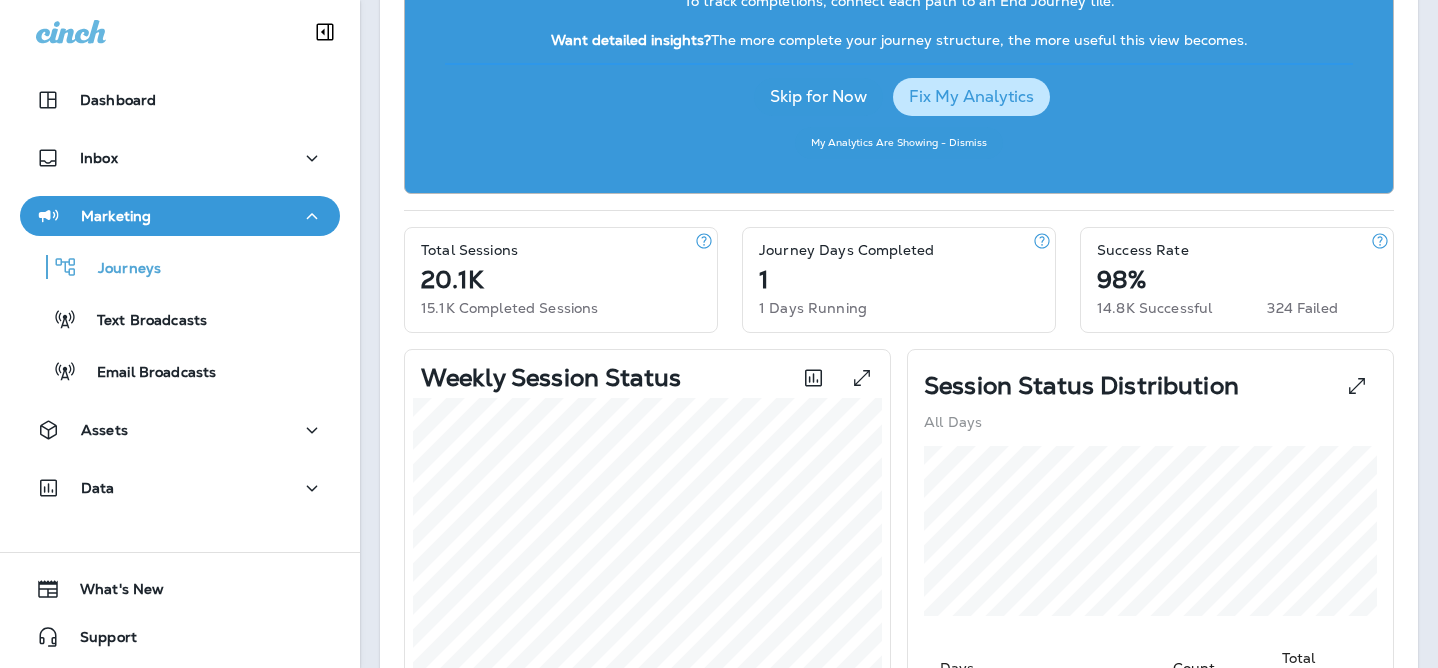 scroll, scrollTop: 183, scrollLeft: 0, axis: vertical 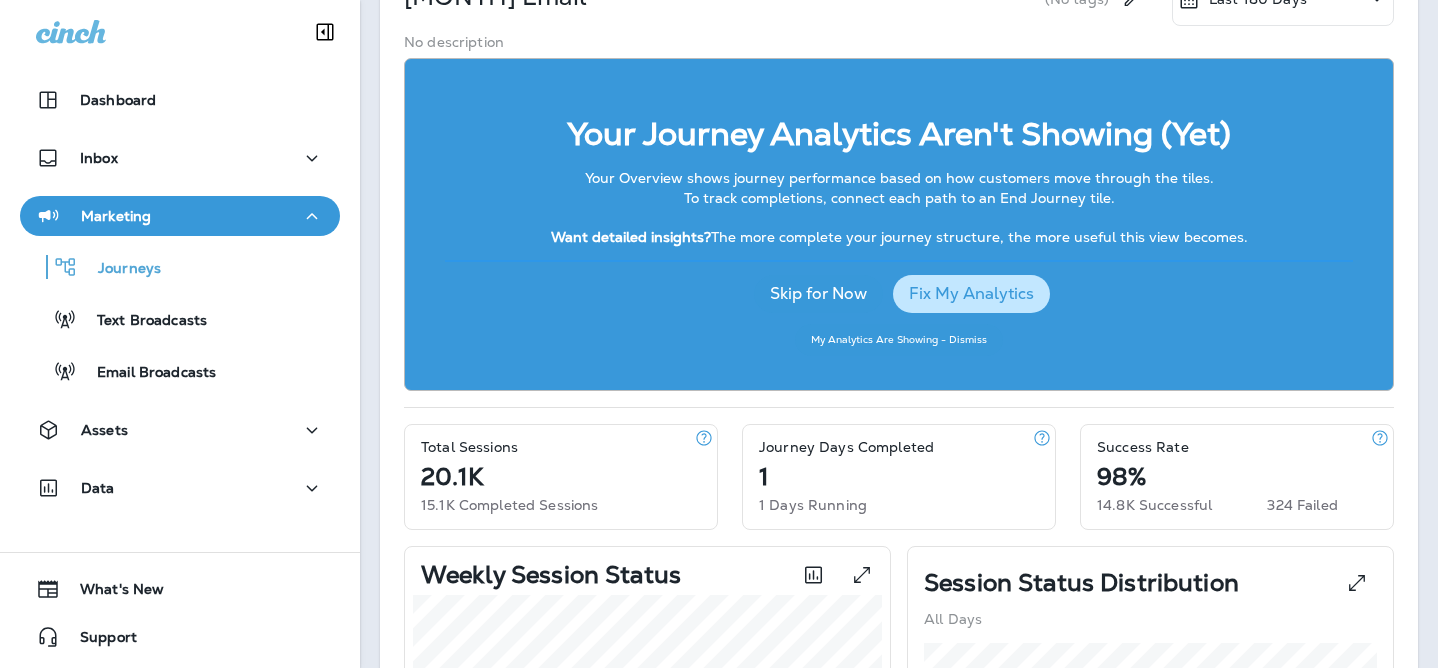 click on "Skip for Now Fix My Analytics" at bounding box center (899, 294) 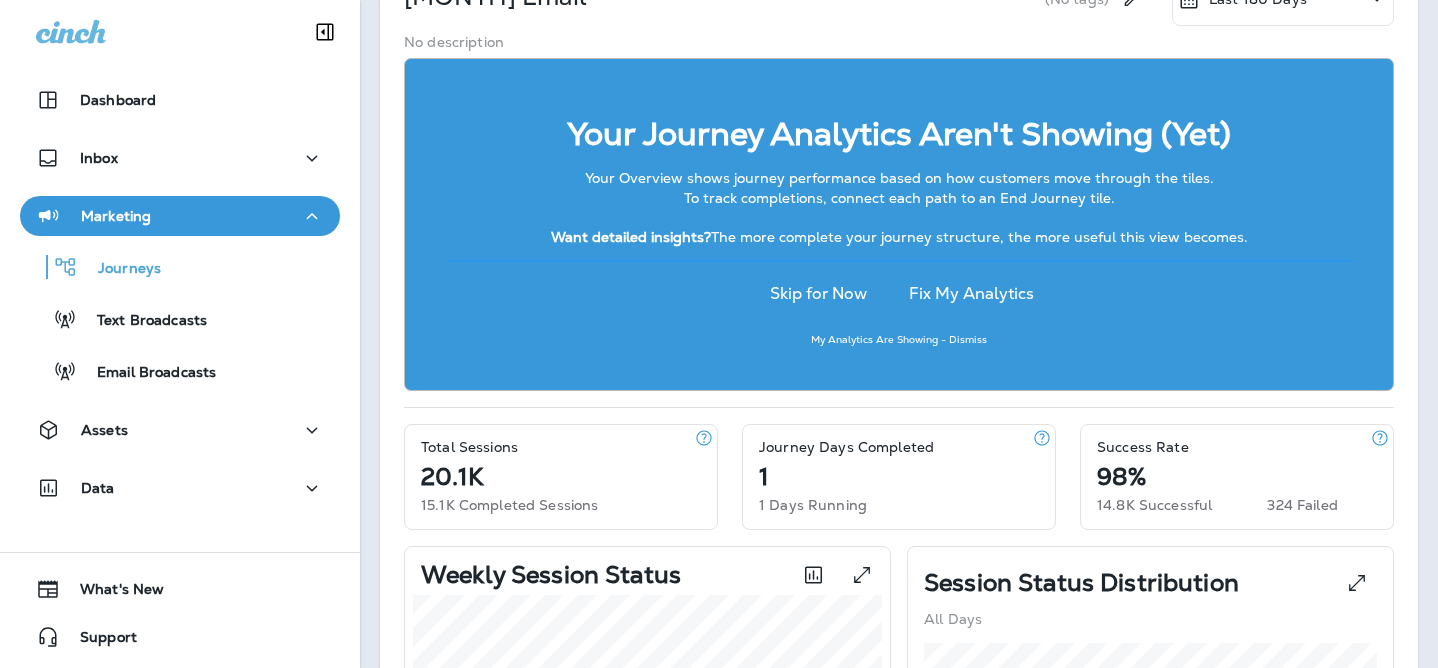 click on "Fix My Analytics" at bounding box center [971, 294] 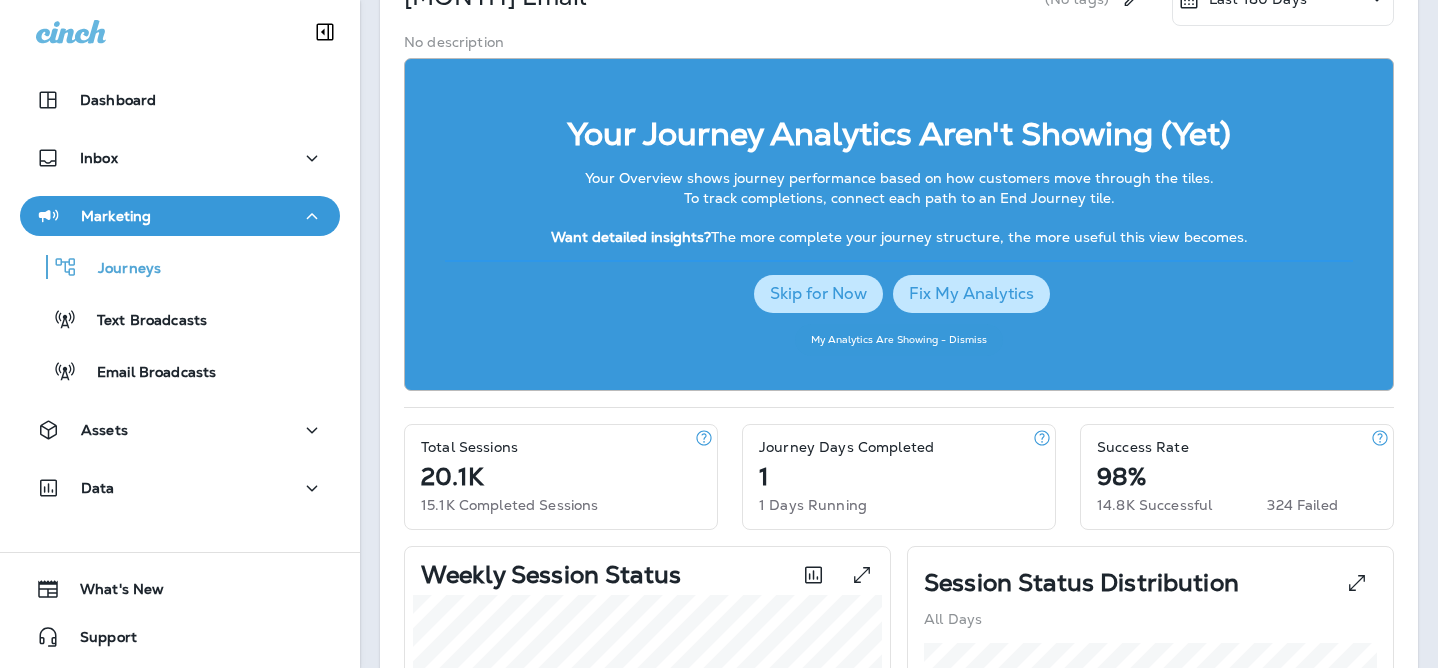 click on "Skip for Now" at bounding box center (818, 294) 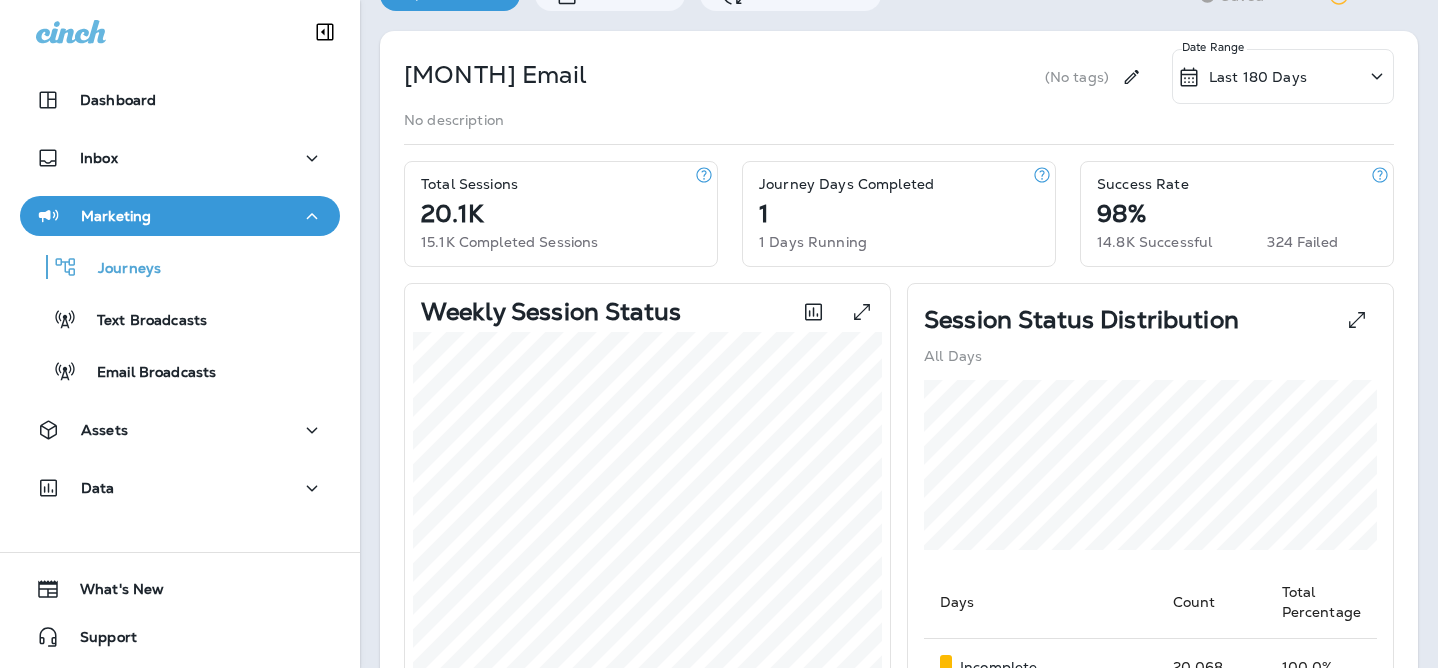 scroll, scrollTop: 0, scrollLeft: 0, axis: both 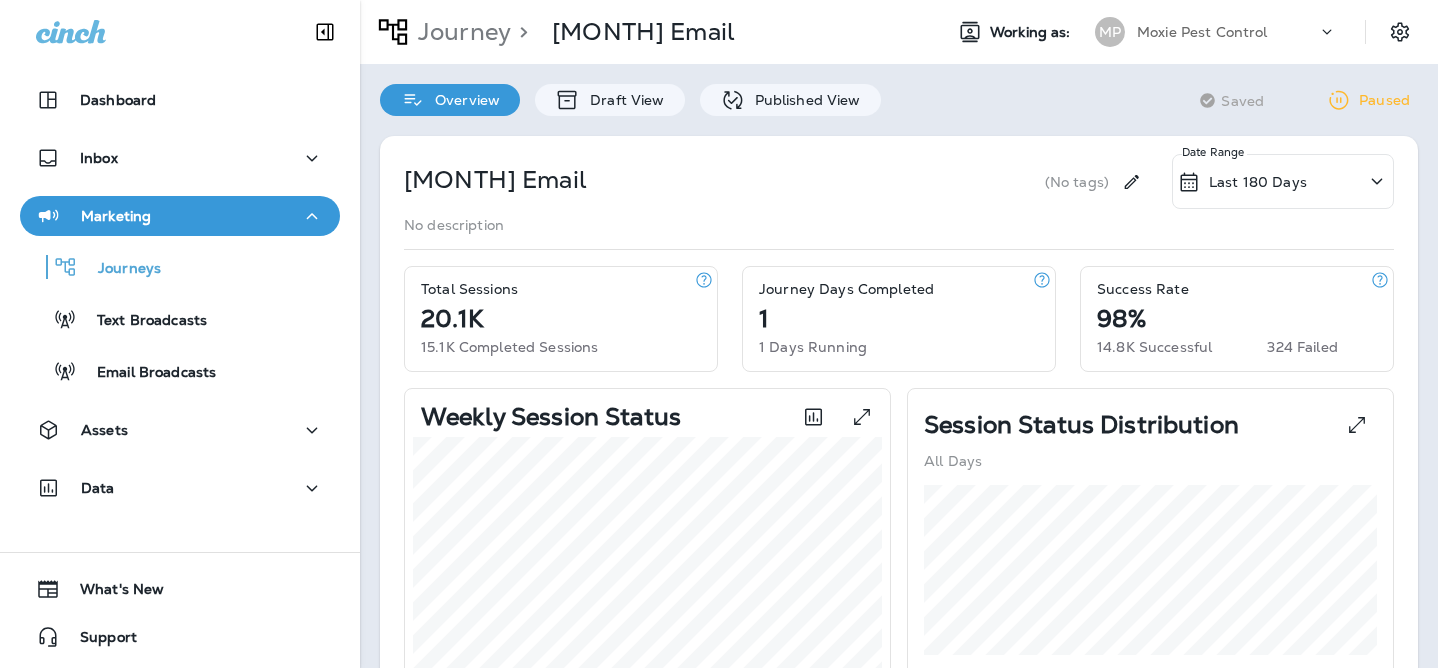click on "Last 180 Days" at bounding box center (1258, 182) 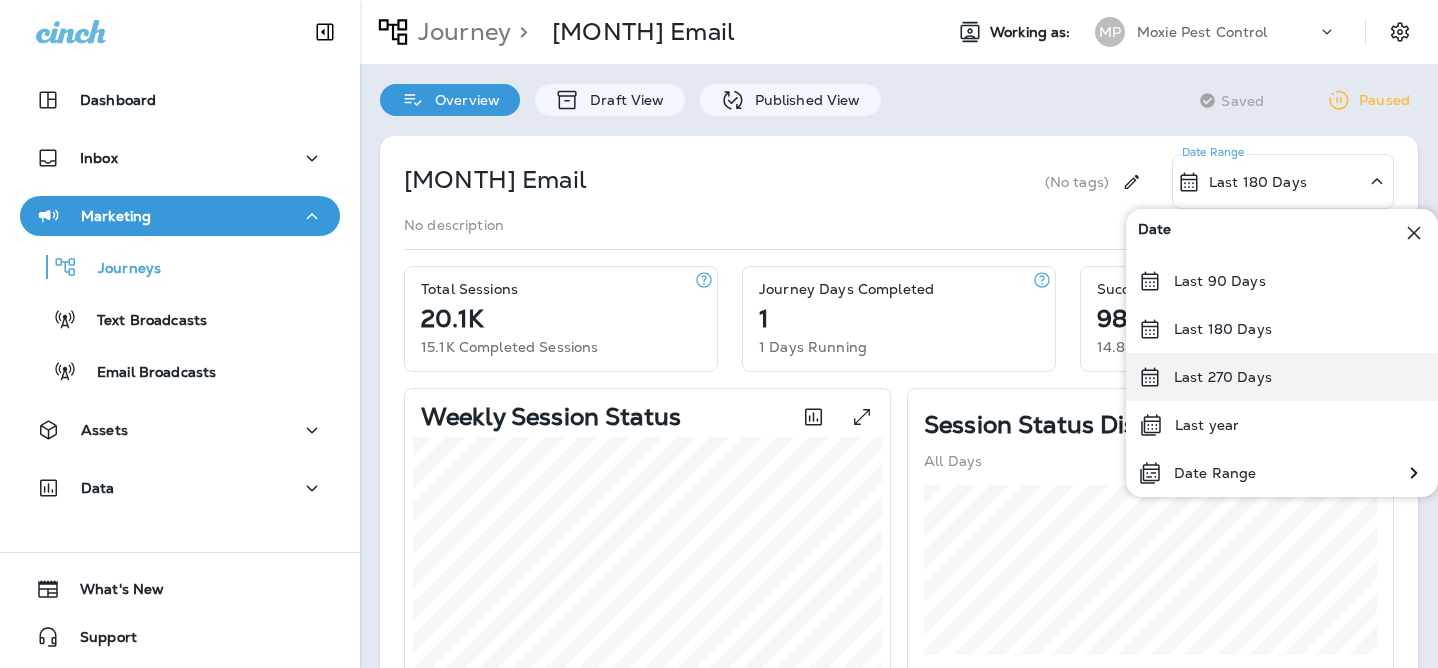 click on "Last 270 Days" at bounding box center [1223, 377] 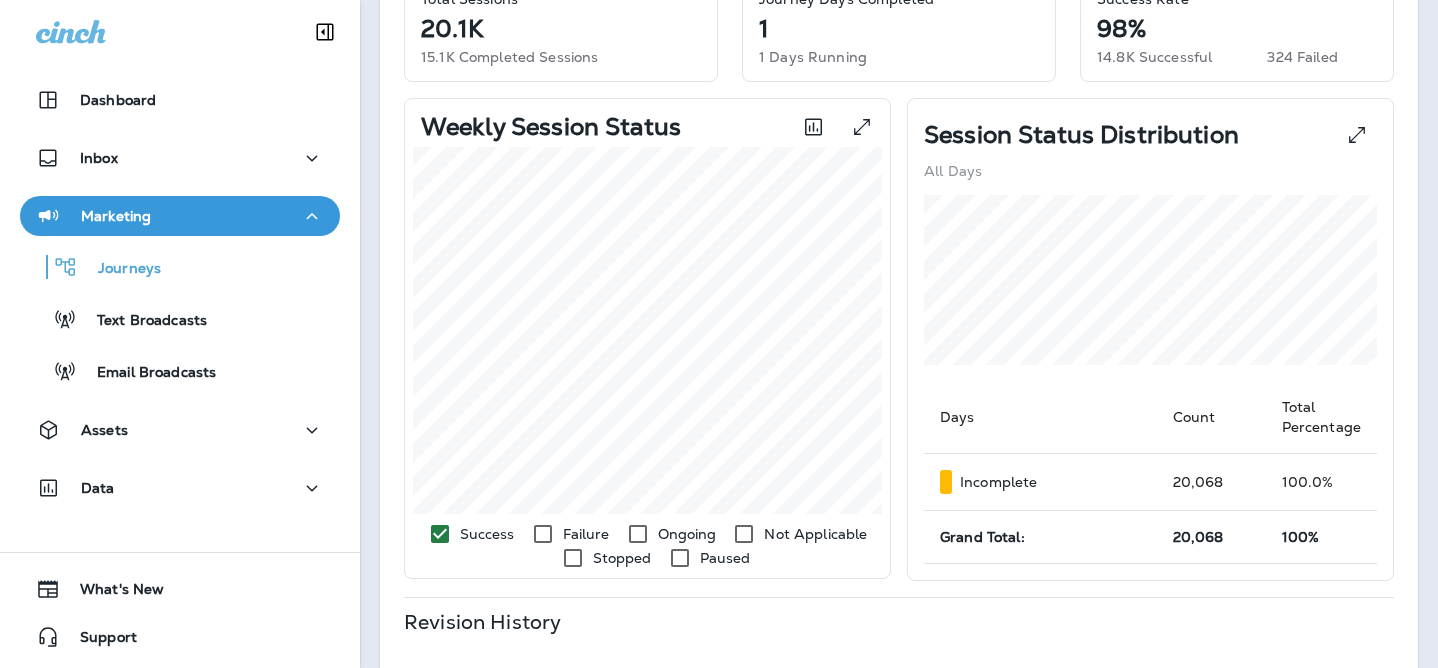 scroll, scrollTop: 379, scrollLeft: 0, axis: vertical 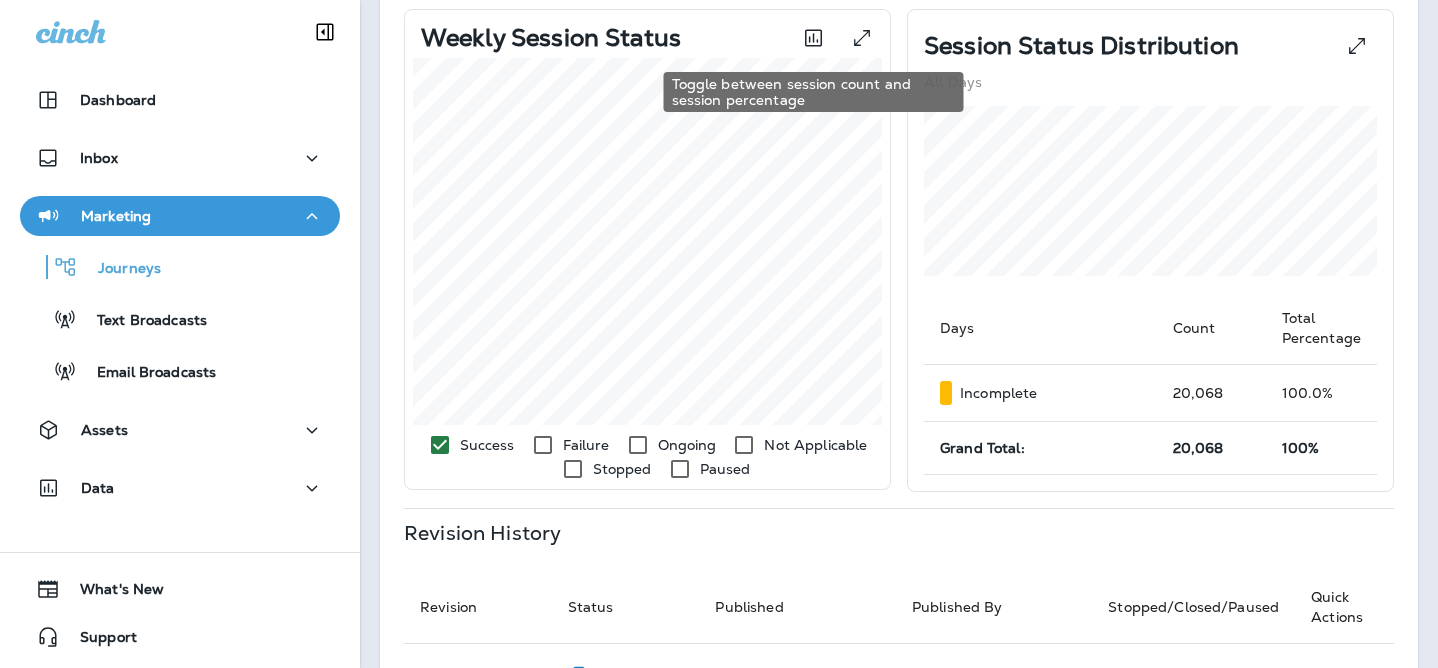 click 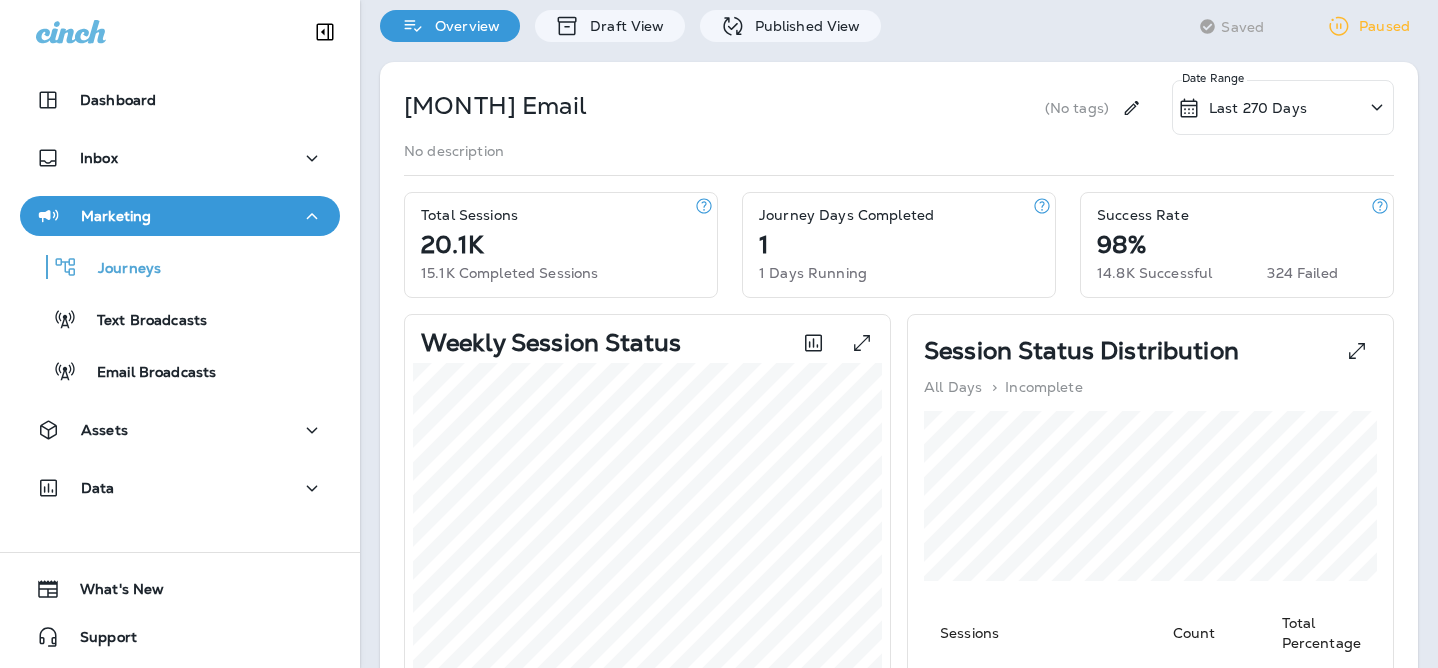 scroll, scrollTop: 0, scrollLeft: 0, axis: both 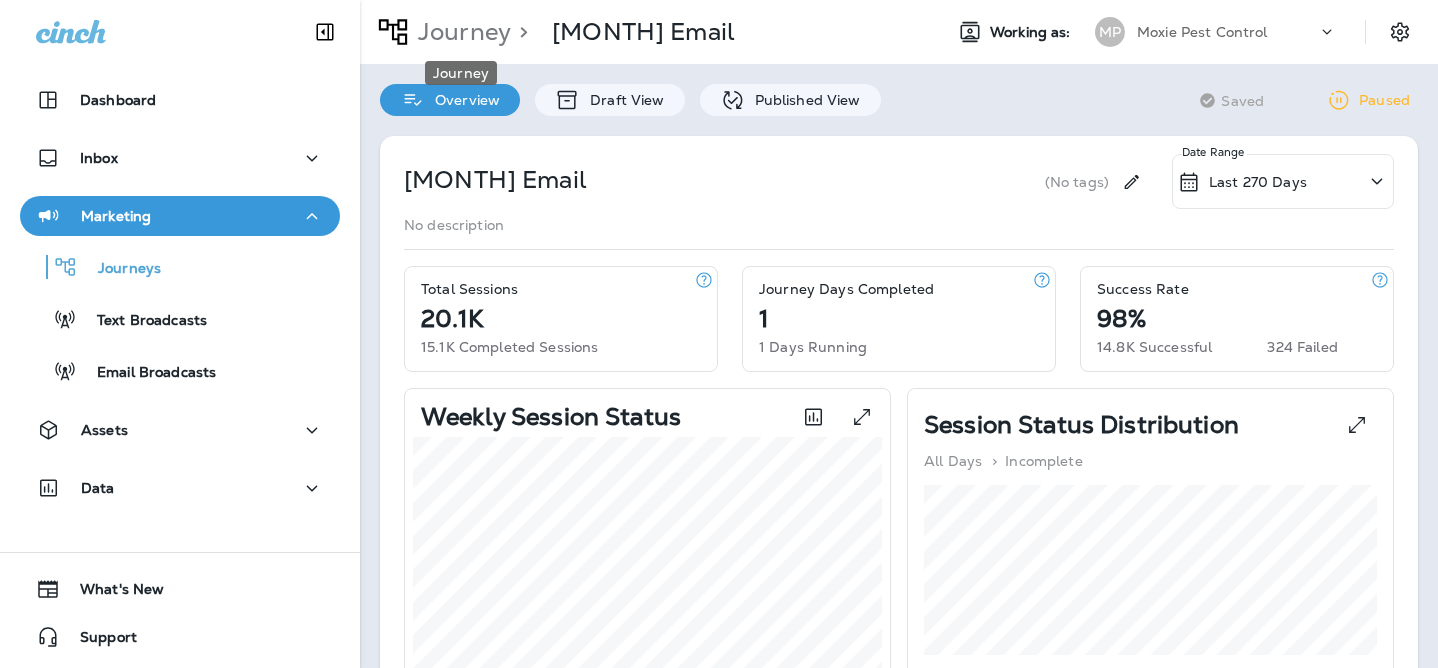 click on "Journey" at bounding box center (460, 32) 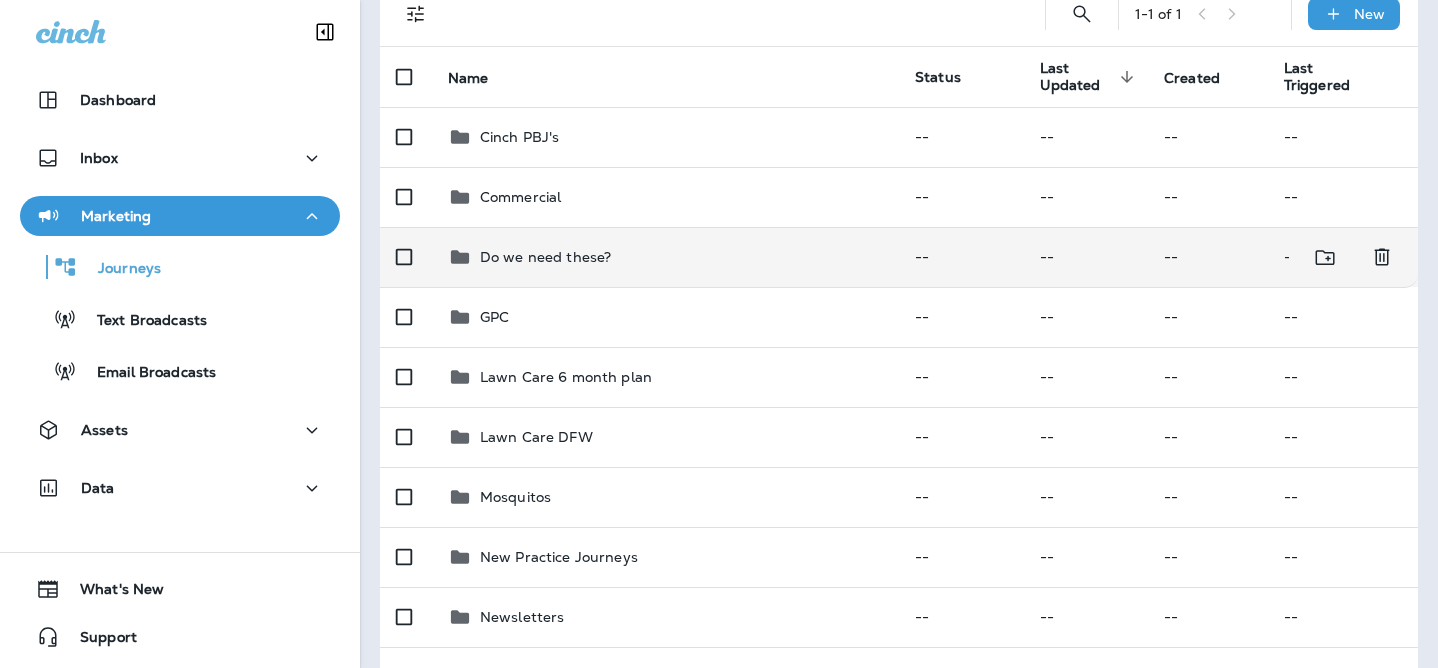 scroll, scrollTop: 156, scrollLeft: 0, axis: vertical 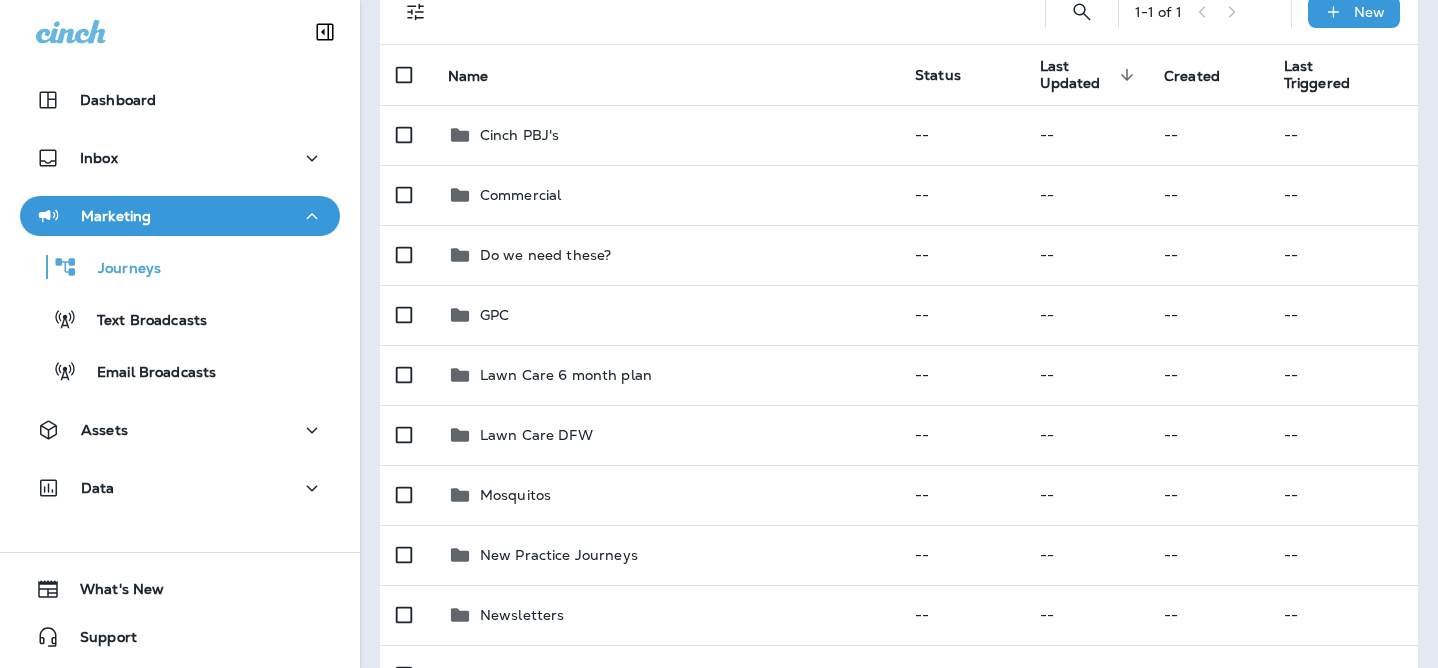 click on "Dashboard Inbox Marketing Journeys Text Broadcasts Email Broadcasts Assets Data" at bounding box center (180, 298) 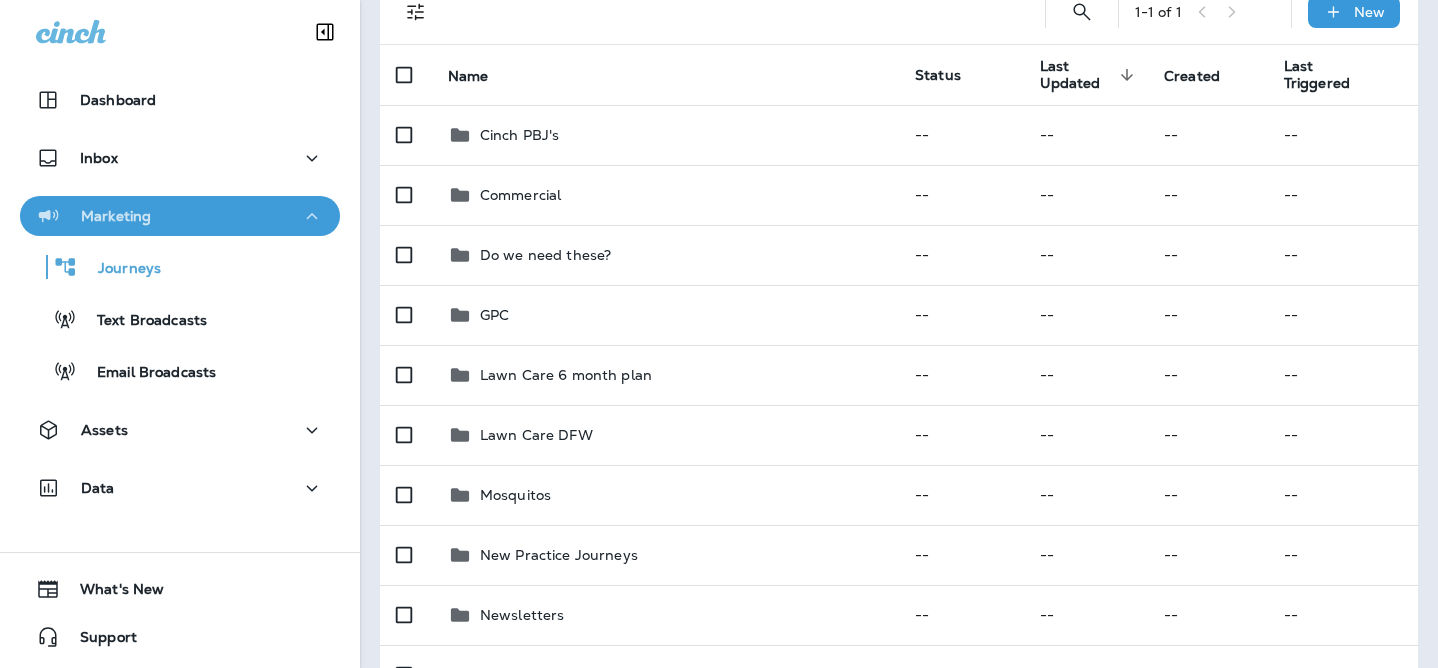 click on "Marketing" at bounding box center (180, 216) 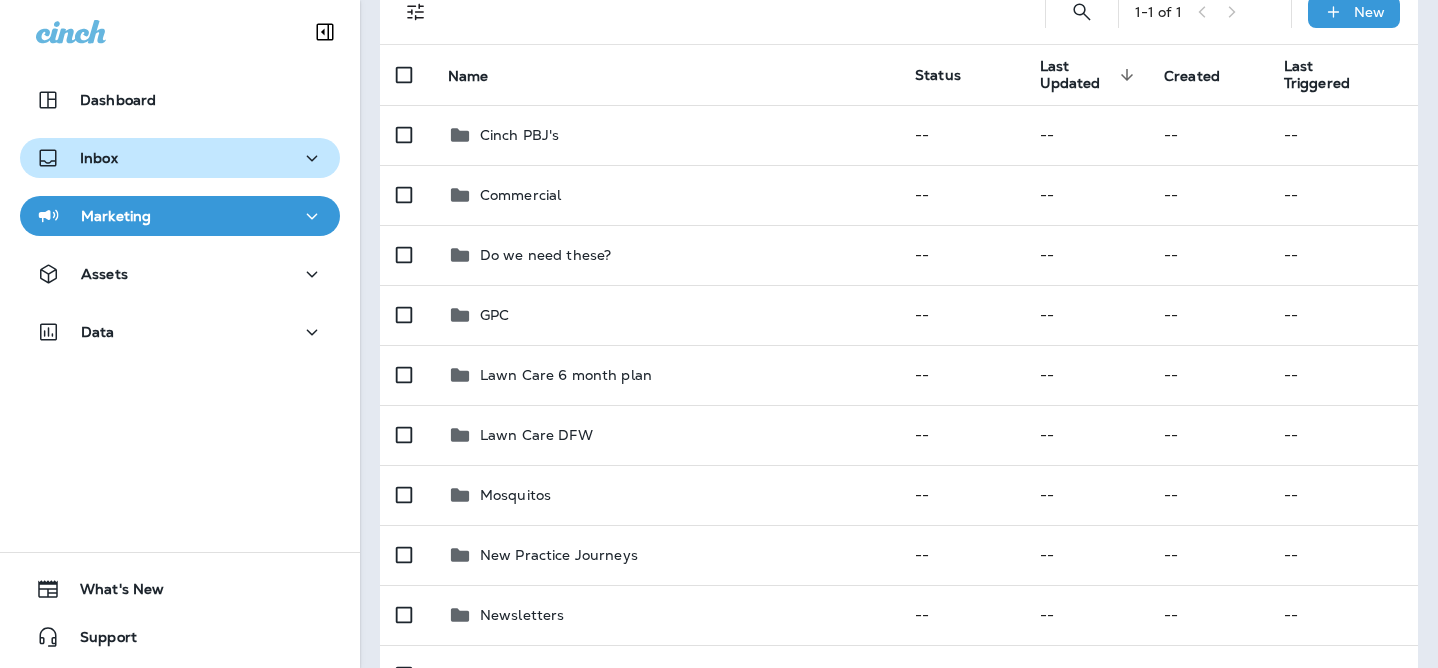 click on "Inbox" at bounding box center [180, 158] 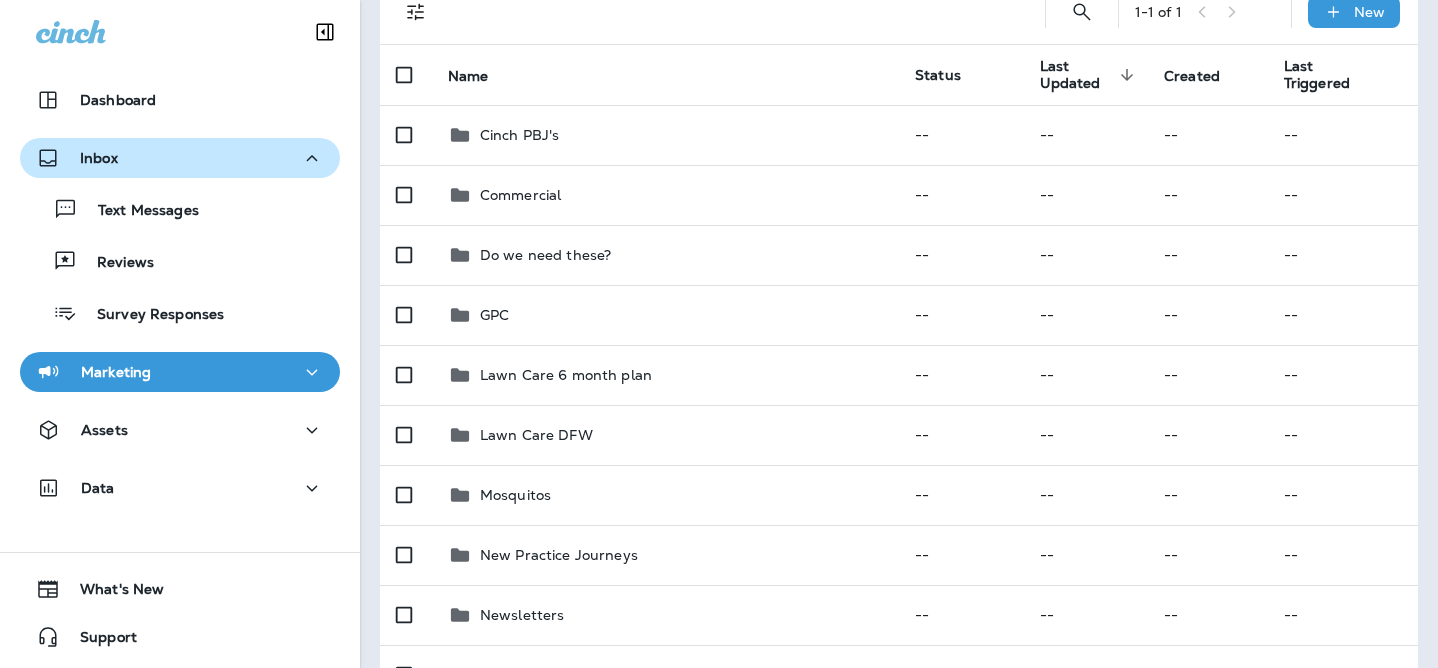click on "Inbox" at bounding box center [180, 158] 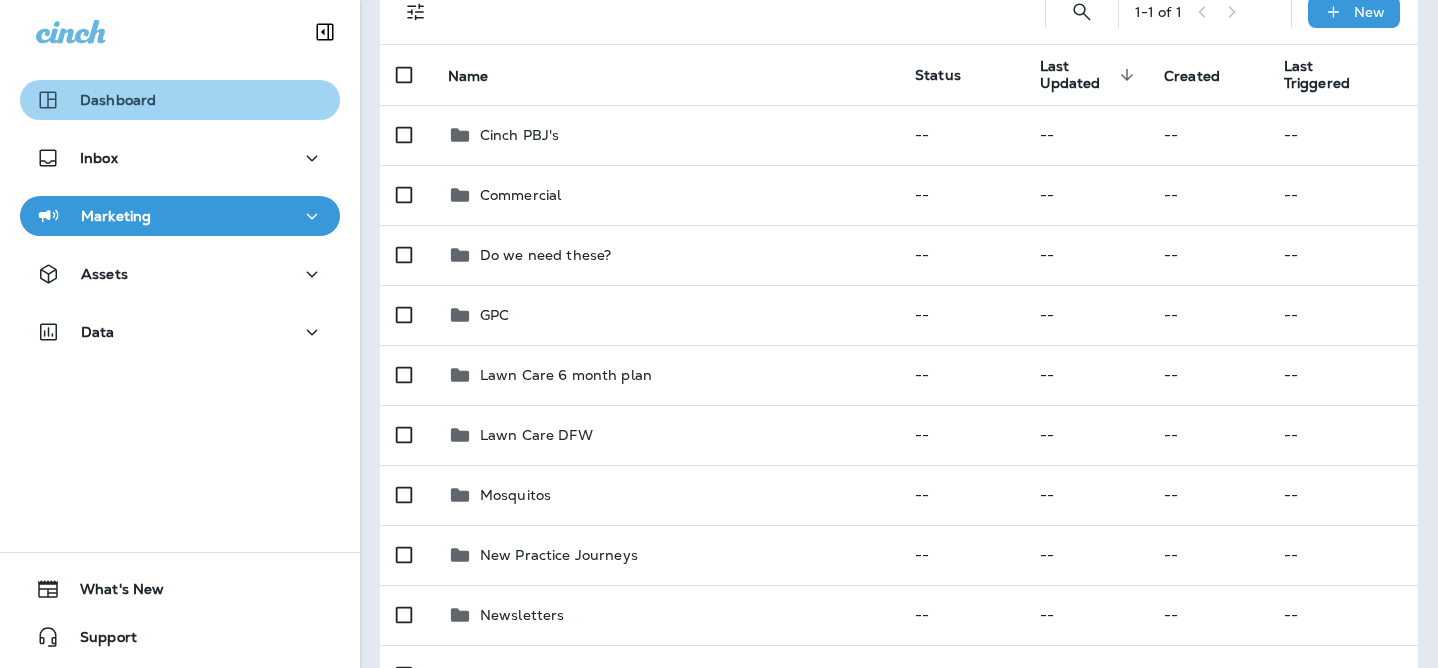 click on "Dashboard" at bounding box center [180, 100] 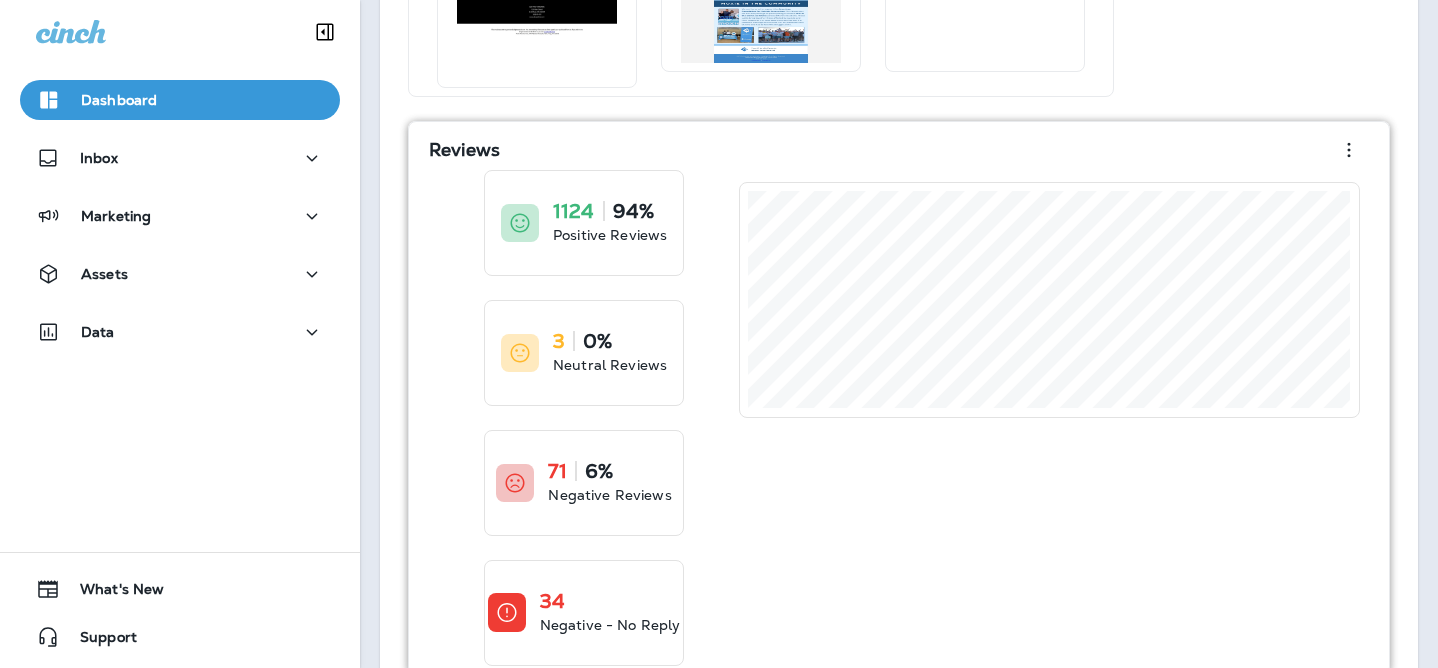 scroll, scrollTop: 766, scrollLeft: 0, axis: vertical 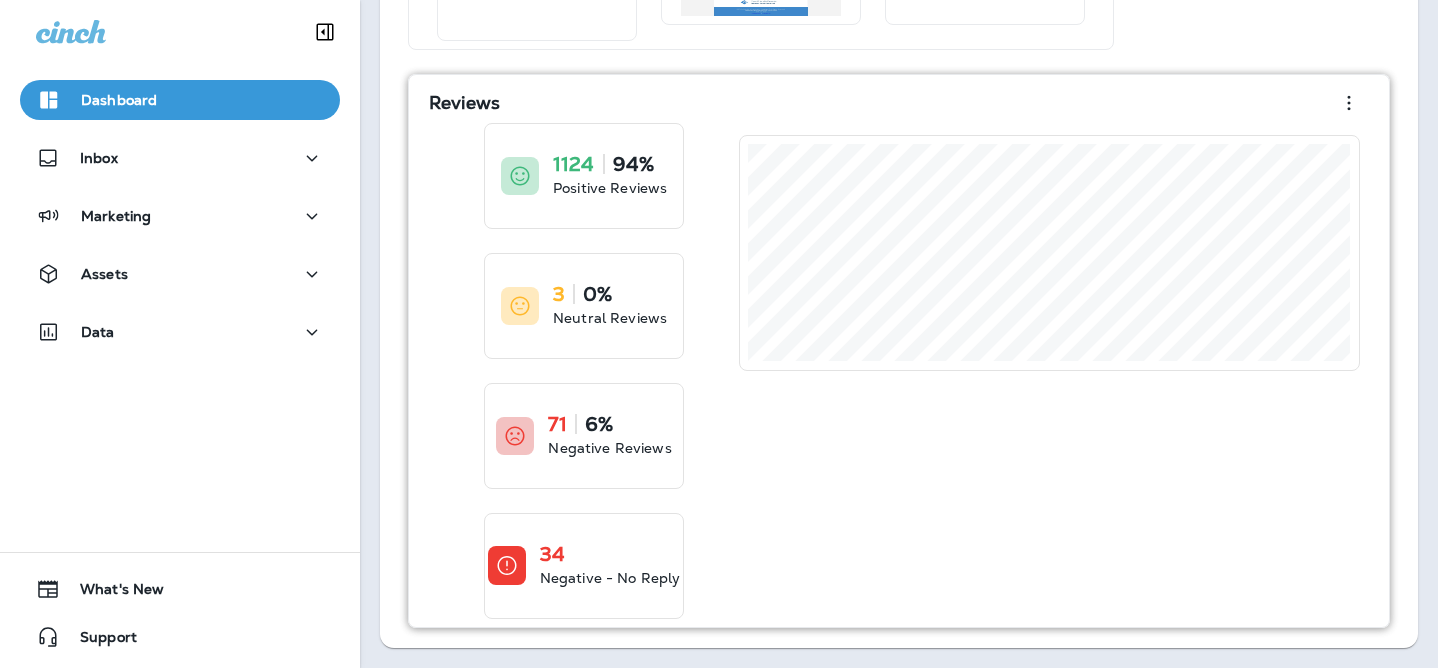 click at bounding box center [1049, 371] 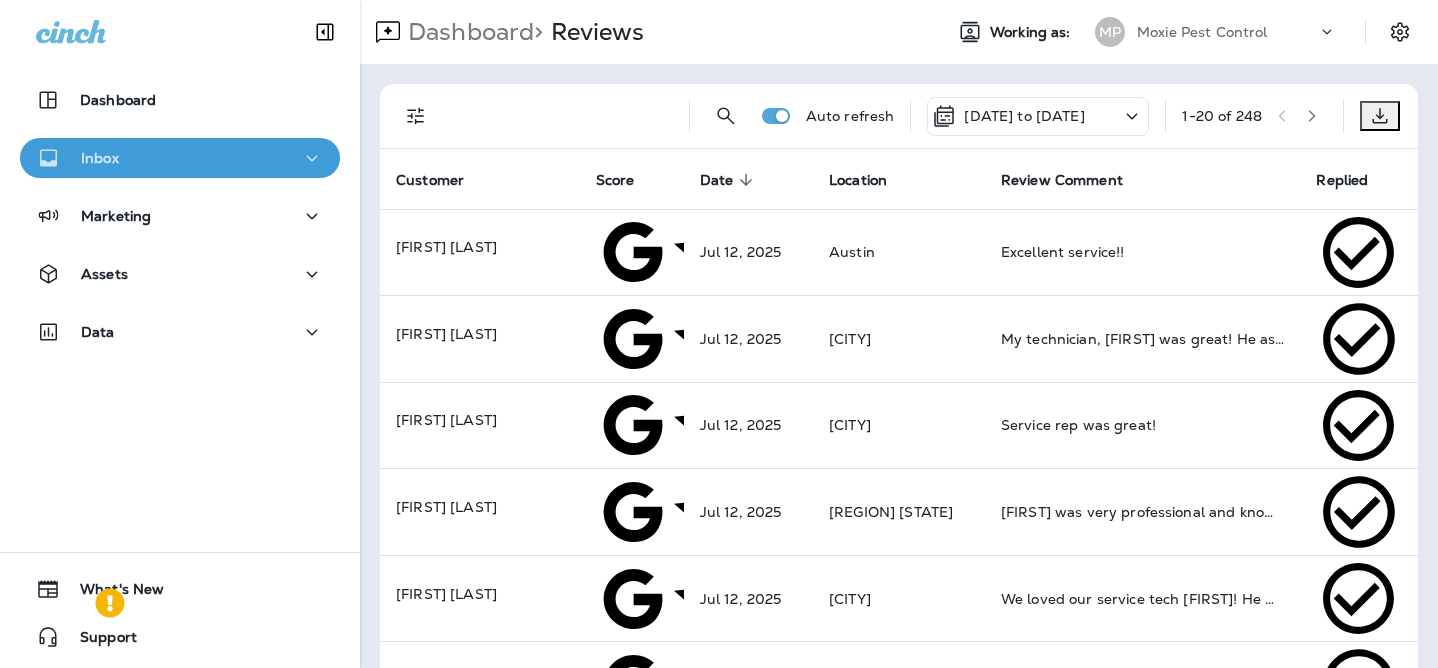 click 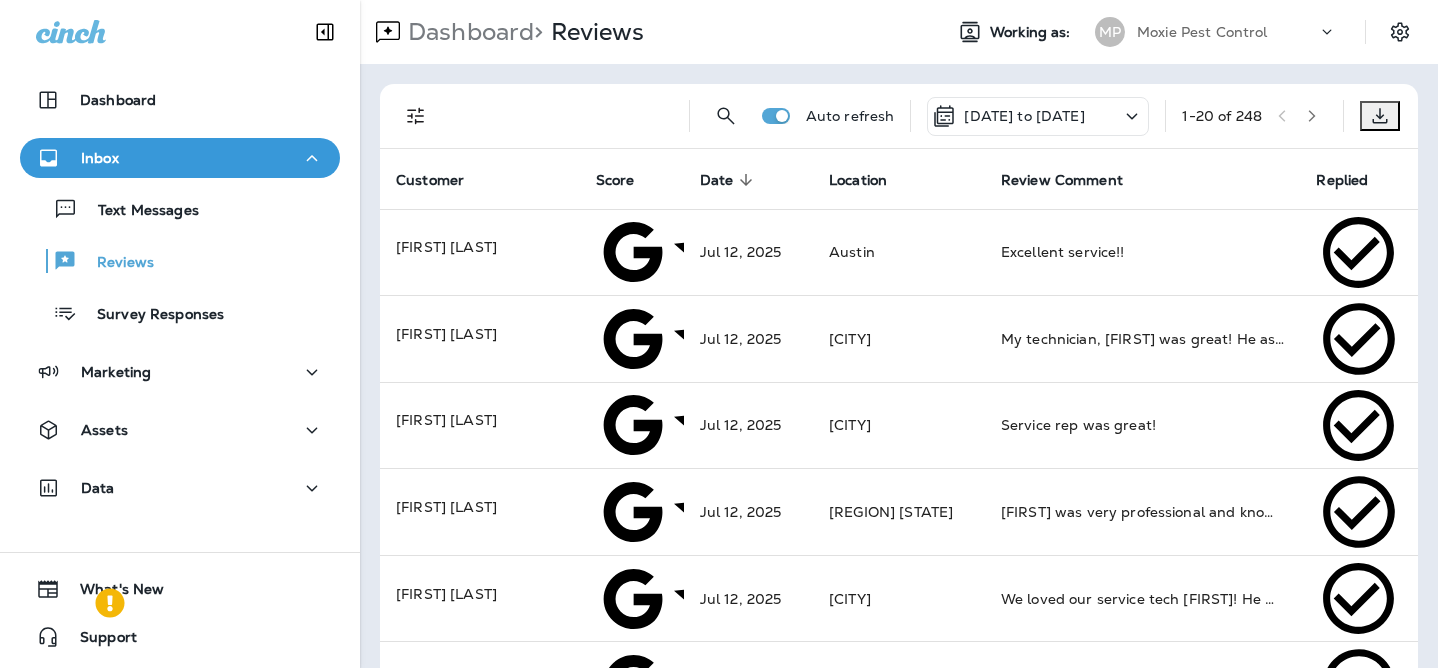 click on "Text Messages Reviews Survey Responses" at bounding box center [180, 256] 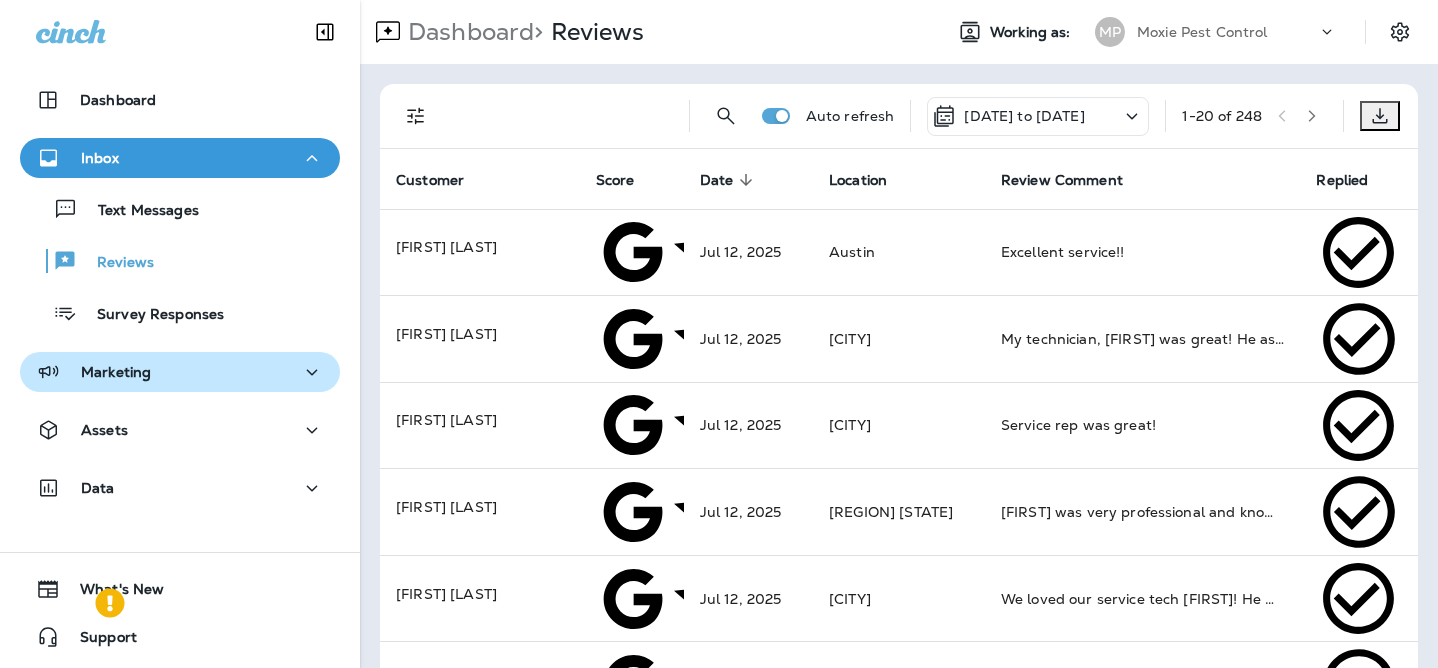 click on "Marketing" at bounding box center [180, 372] 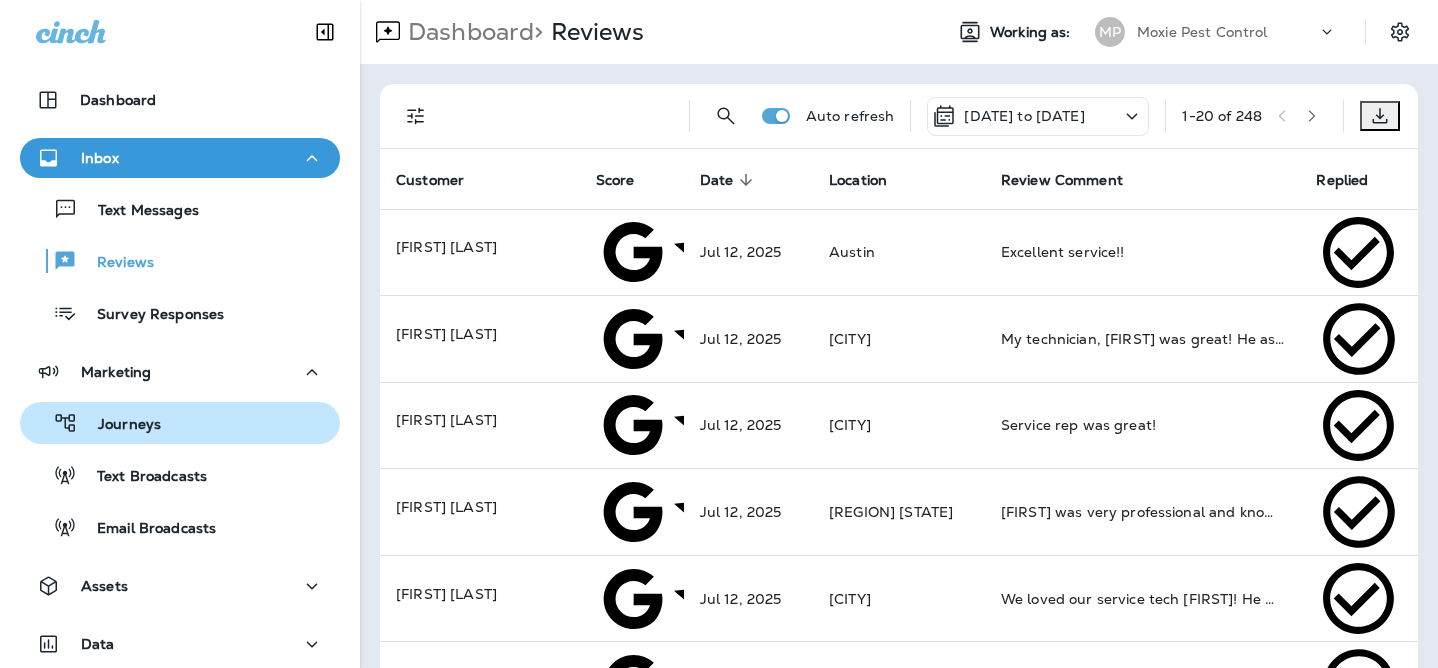 click on "Journeys" at bounding box center (180, 423) 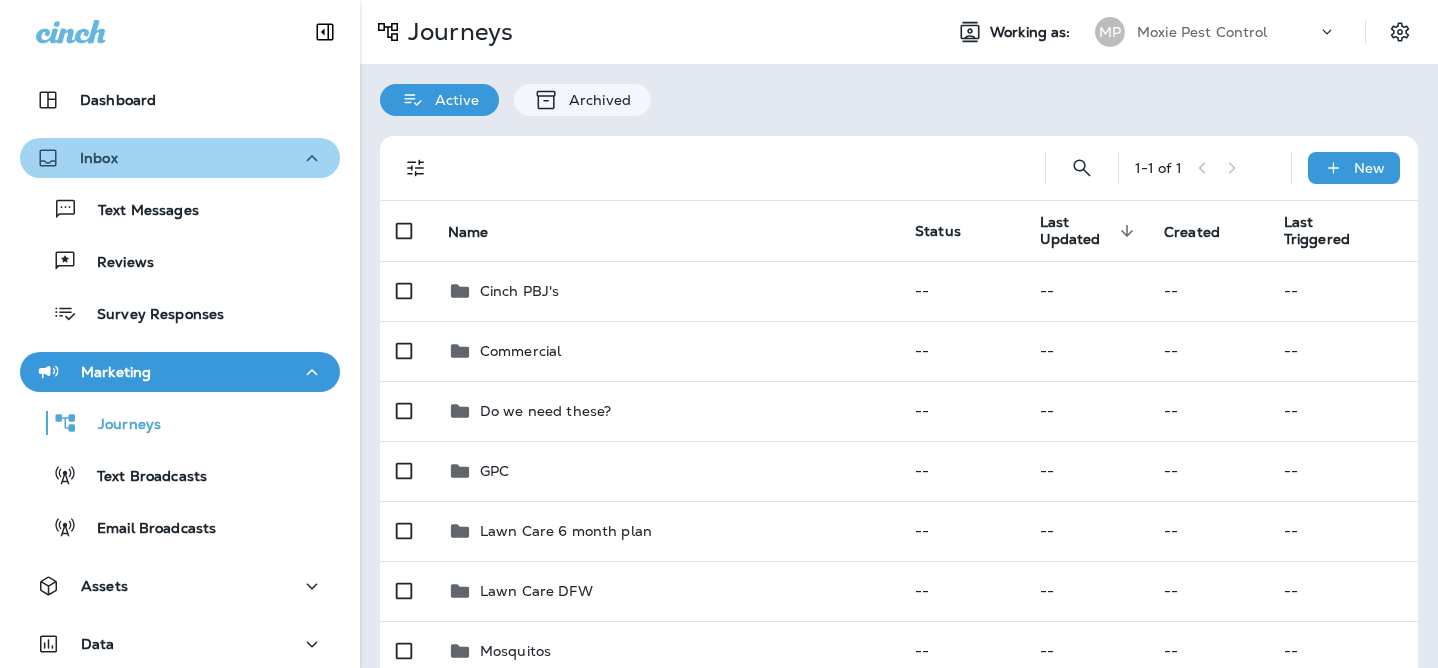 click on "Inbox" at bounding box center [180, 158] 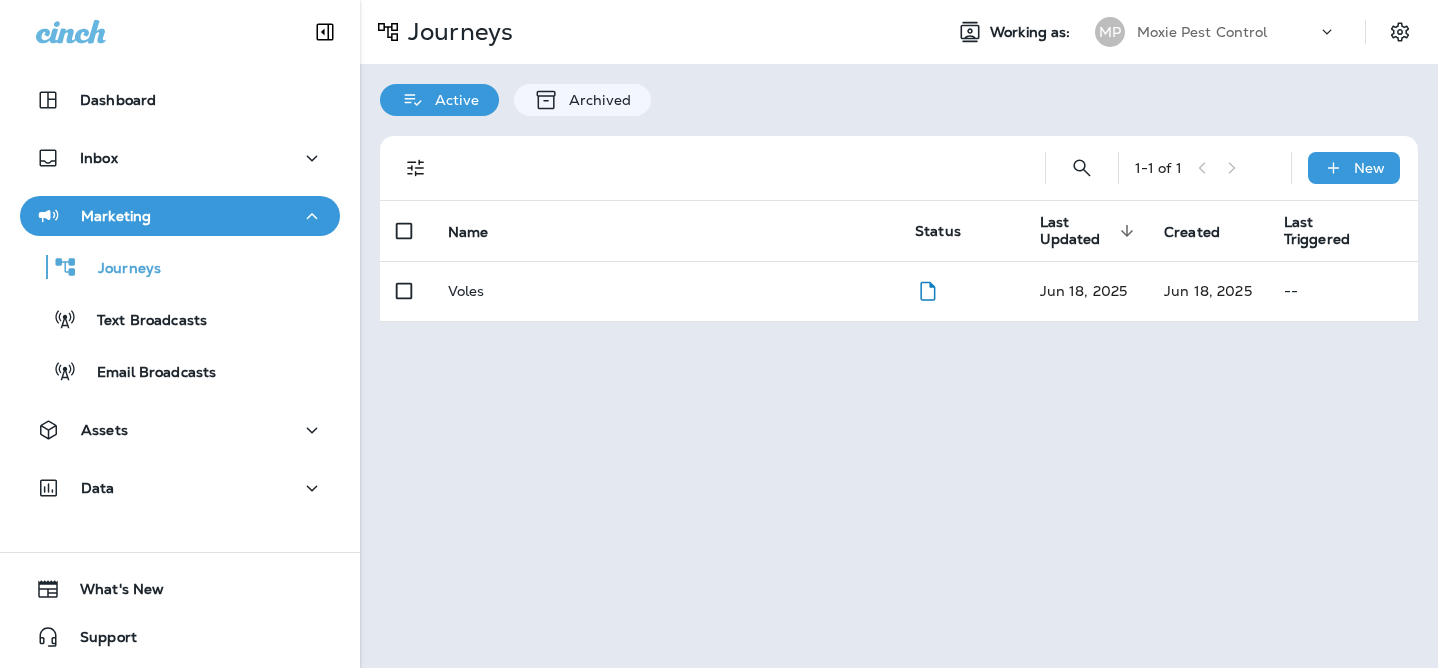 scroll, scrollTop: 0, scrollLeft: 0, axis: both 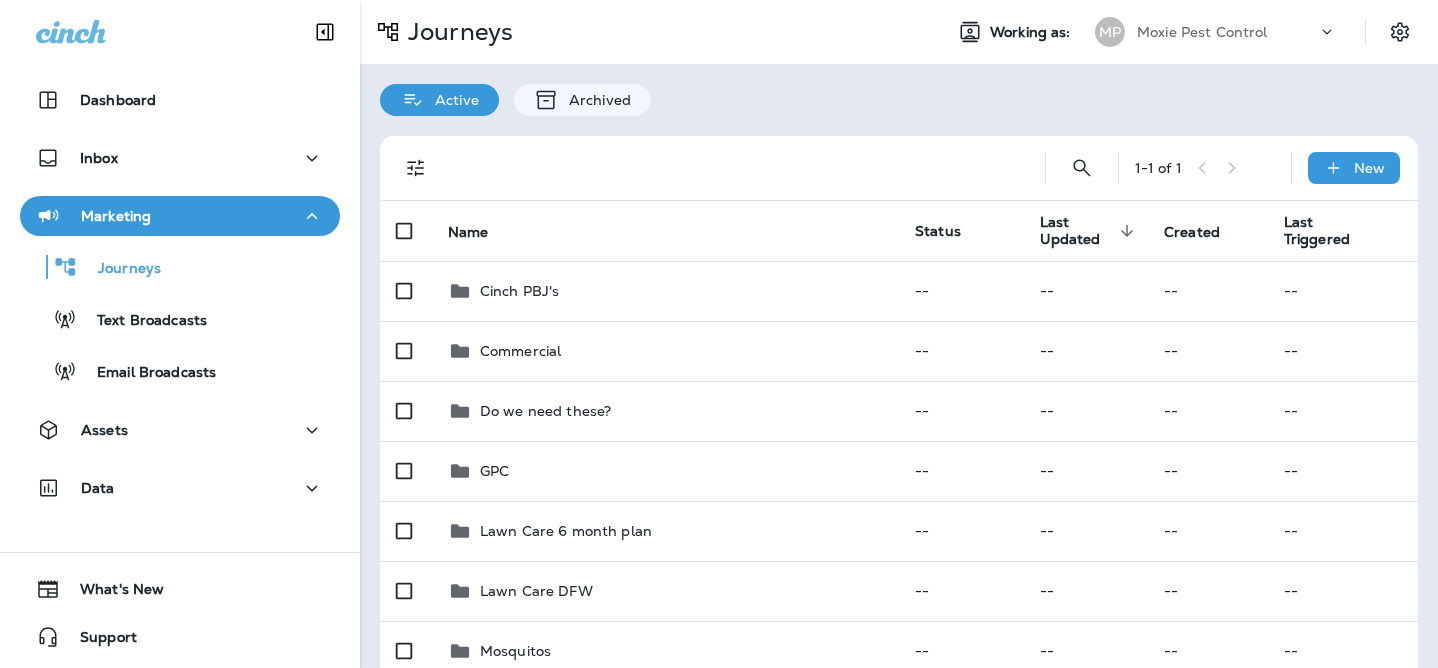 click on "Marketing" at bounding box center (180, 216) 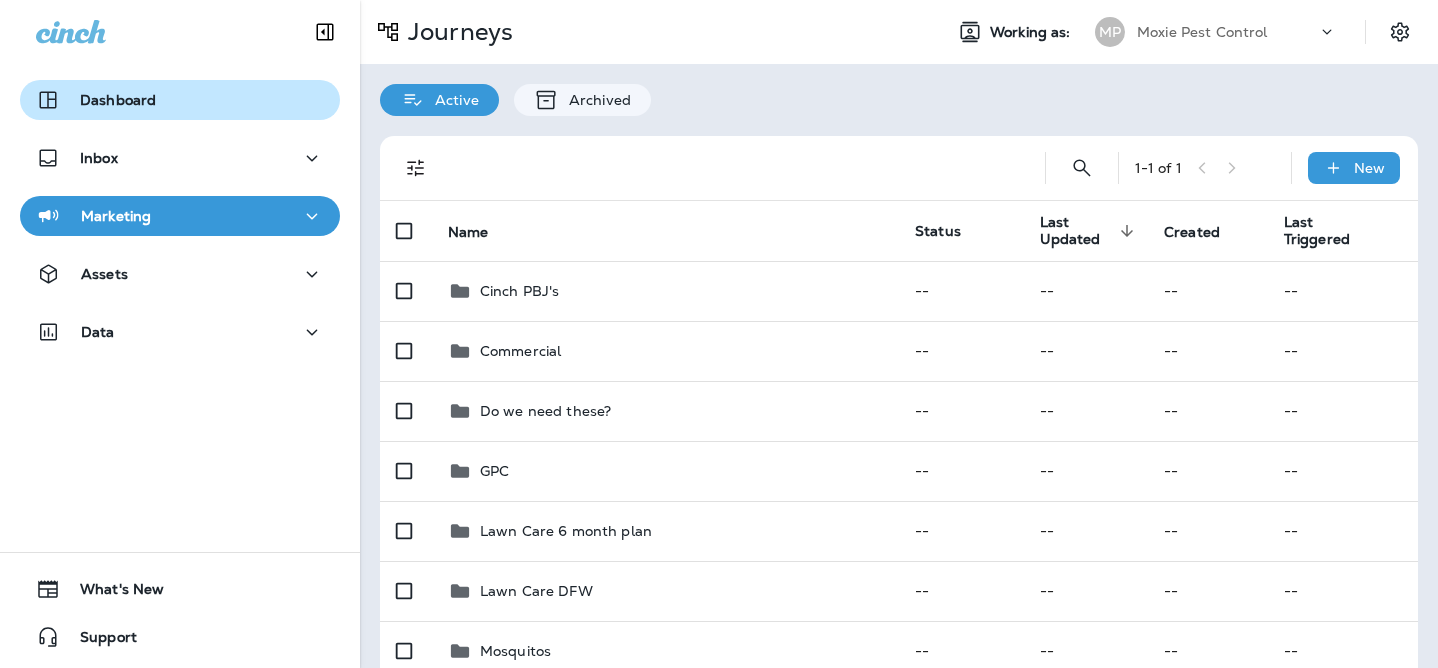 click on "Dashboard" at bounding box center (180, 100) 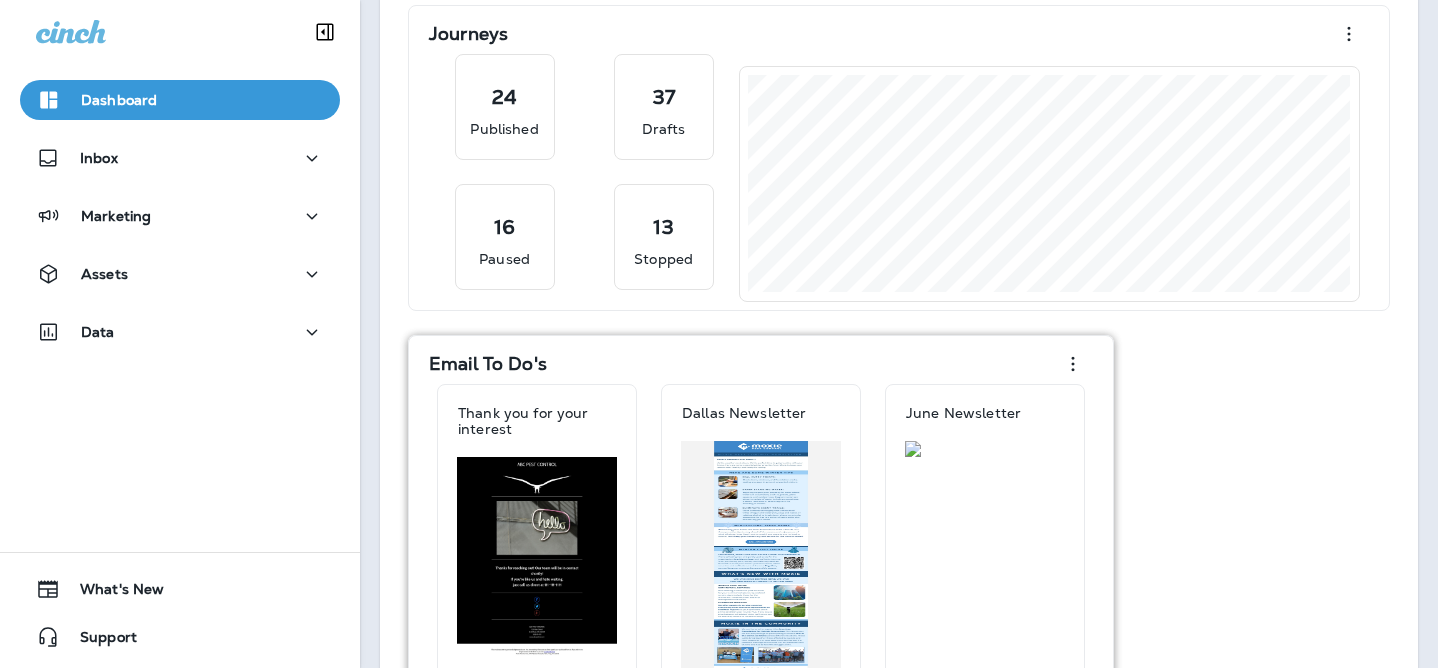 scroll, scrollTop: 116, scrollLeft: 0, axis: vertical 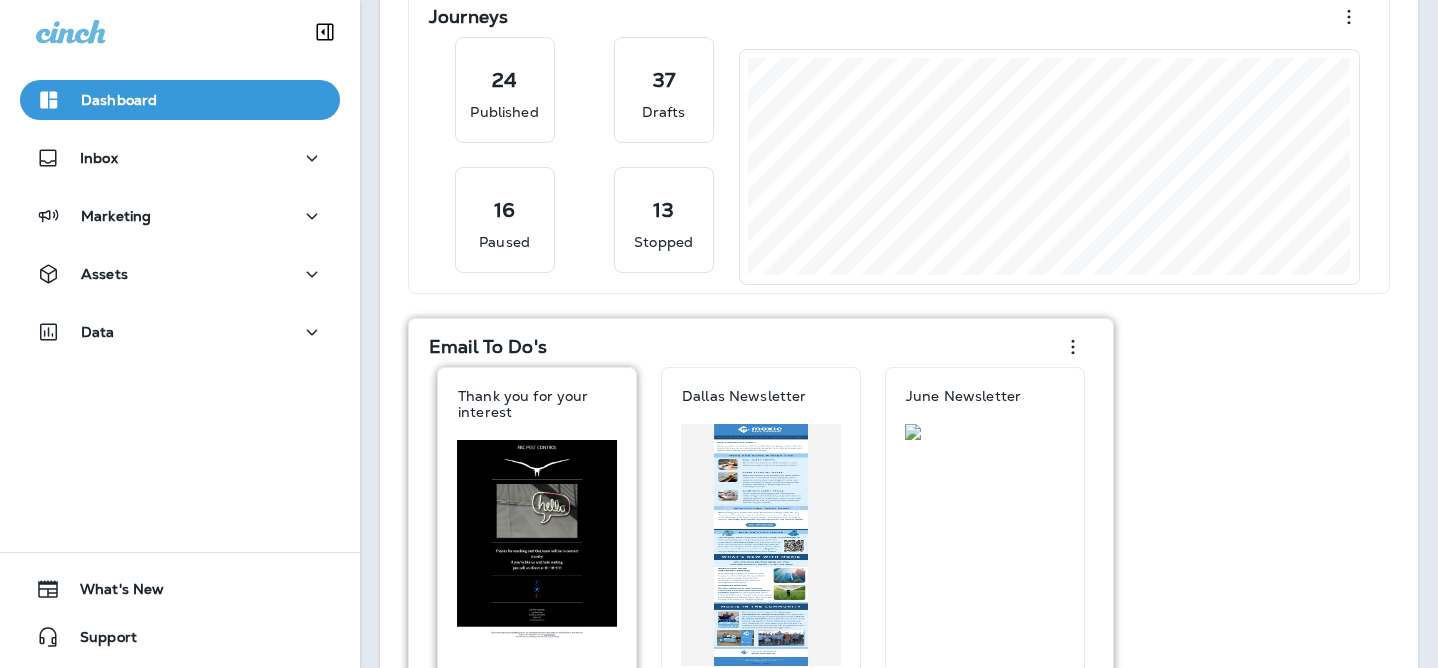 click on "Thank you for your interest" at bounding box center (537, 404) 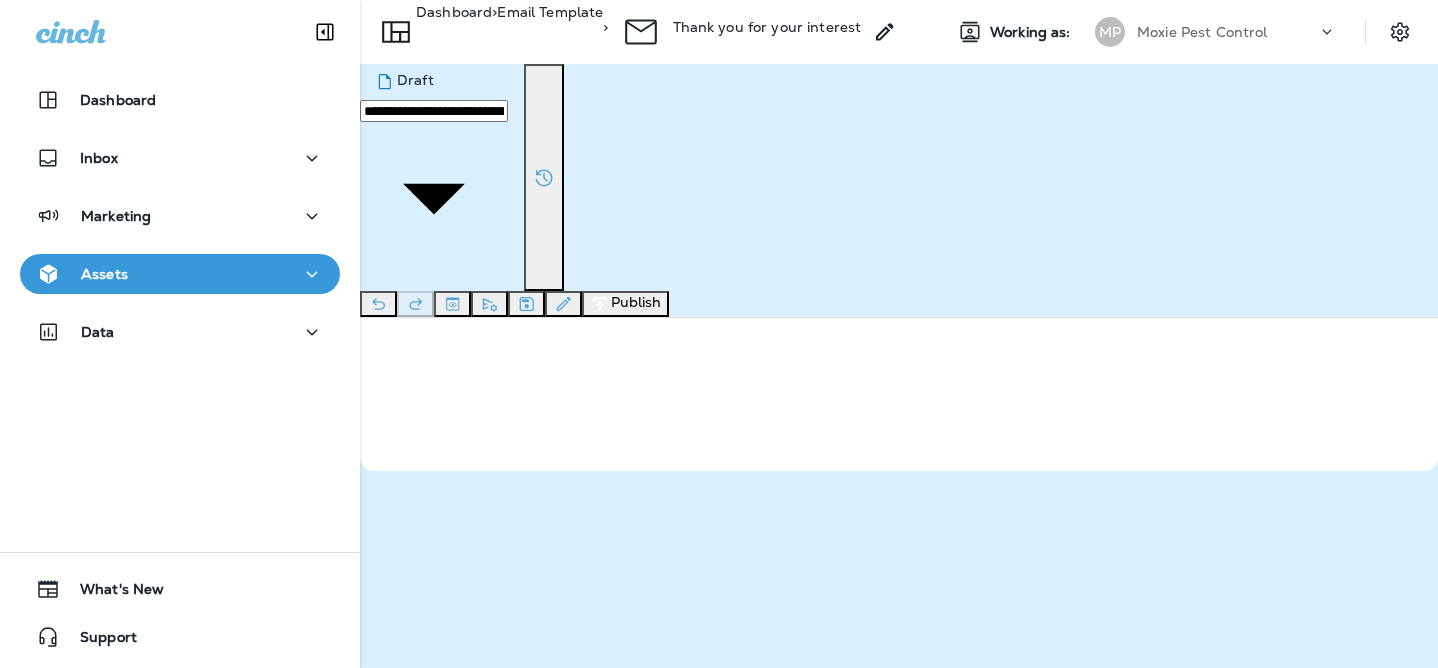click on "Email Template" at bounding box center (550, 27) 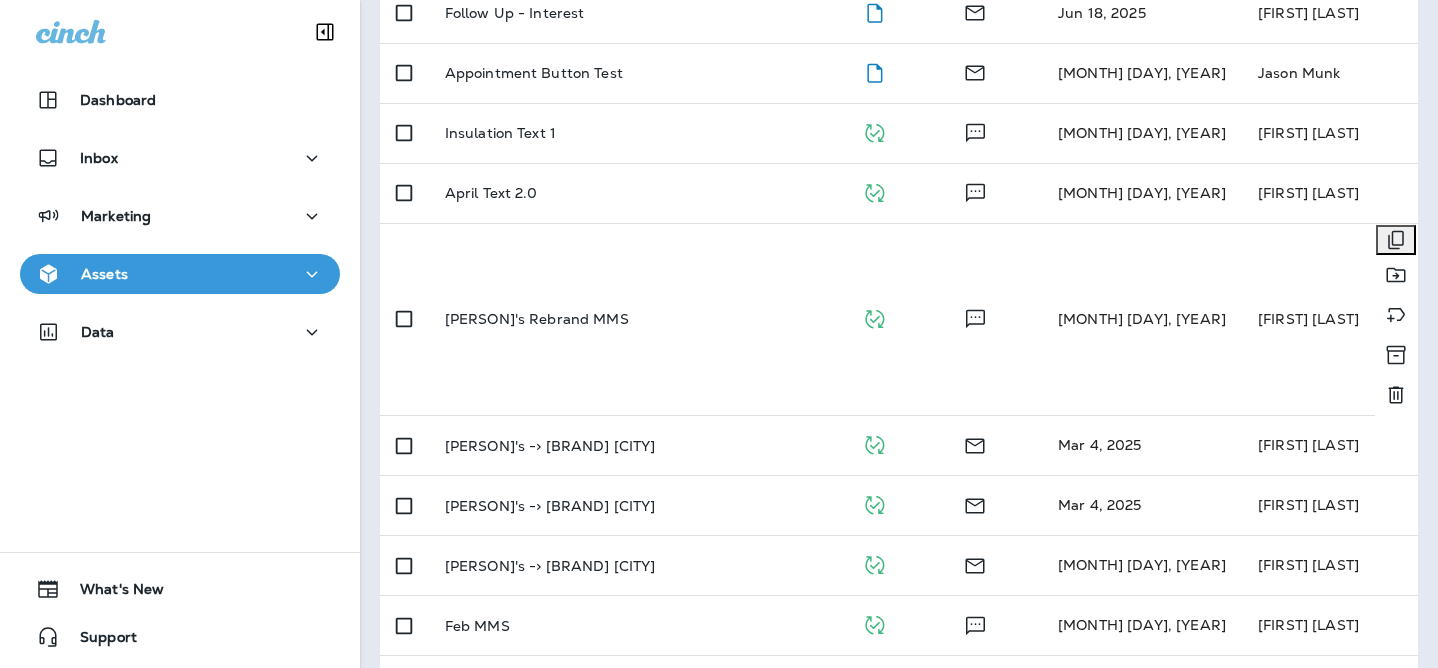 scroll, scrollTop: 1620, scrollLeft: 0, axis: vertical 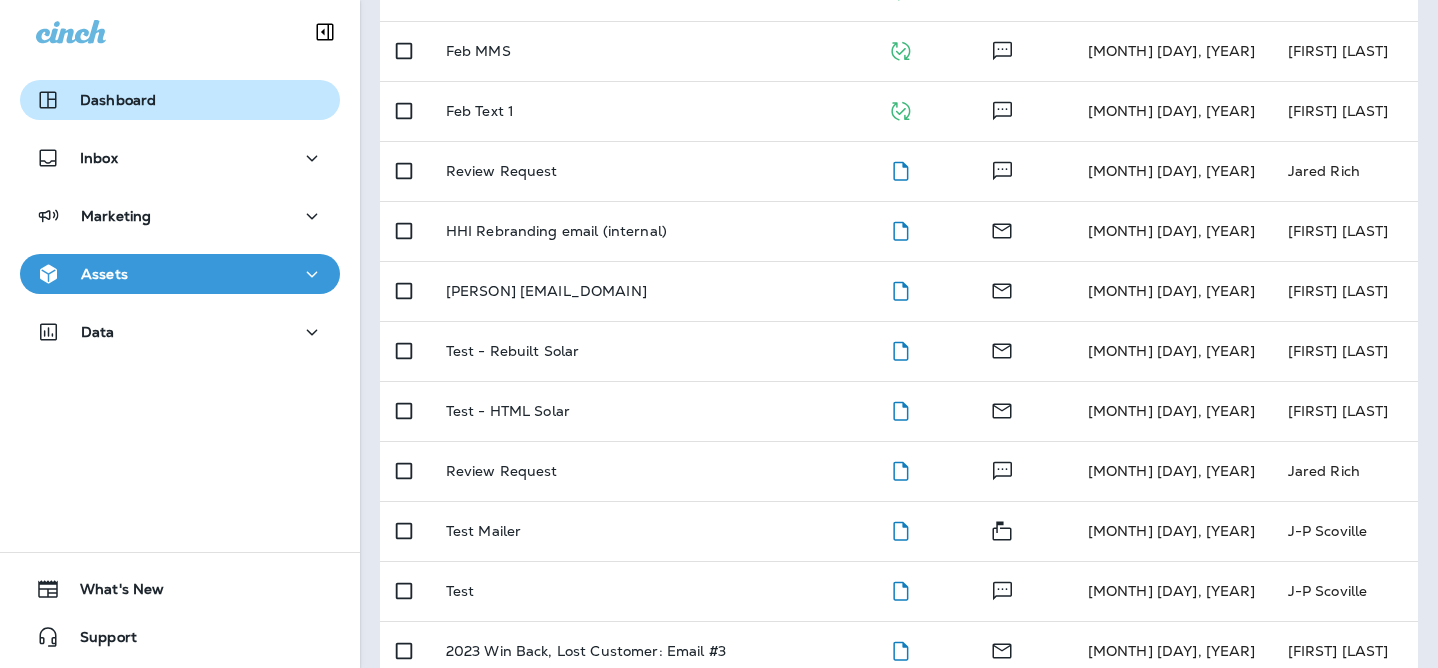click on "Dashboard" at bounding box center [180, 100] 